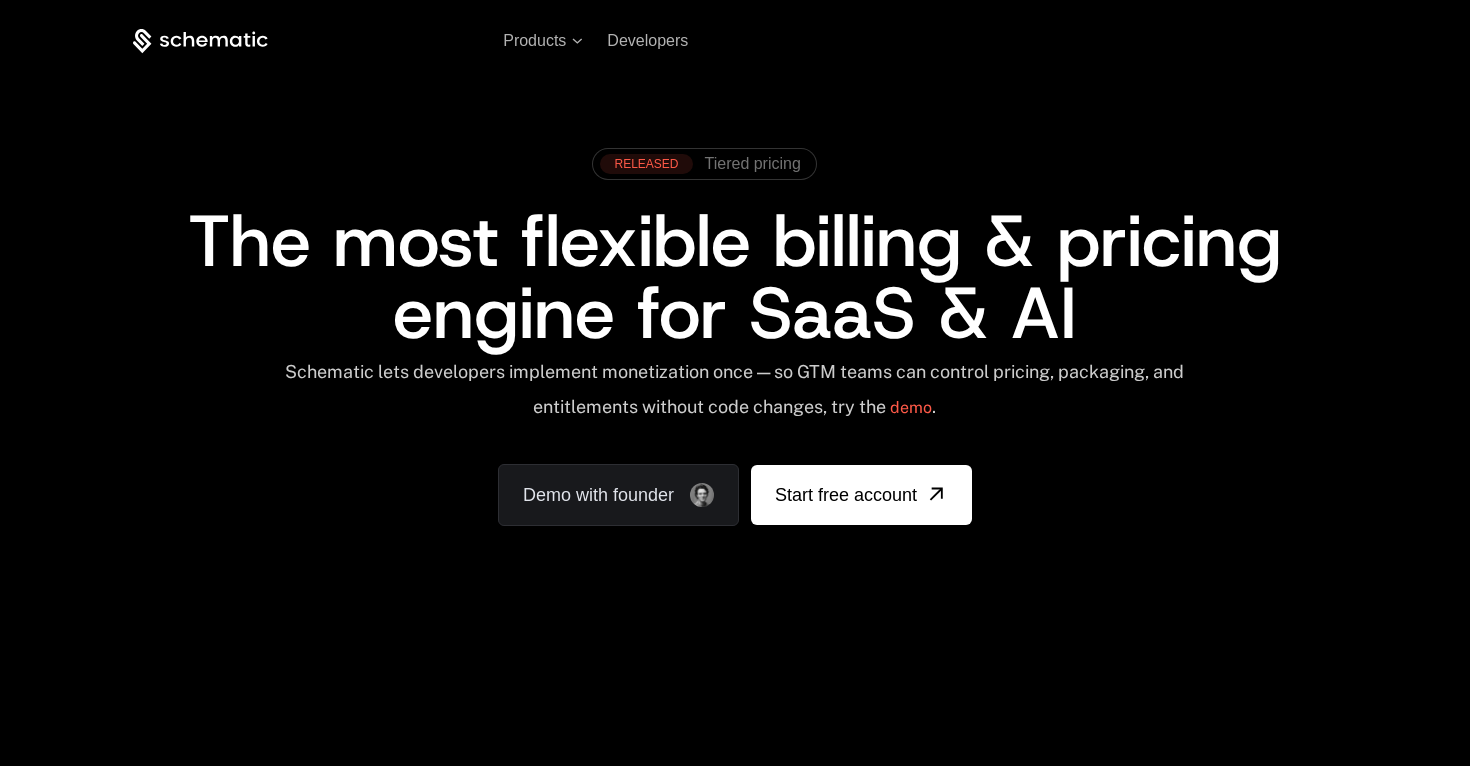scroll, scrollTop: 0, scrollLeft: 0, axis: both 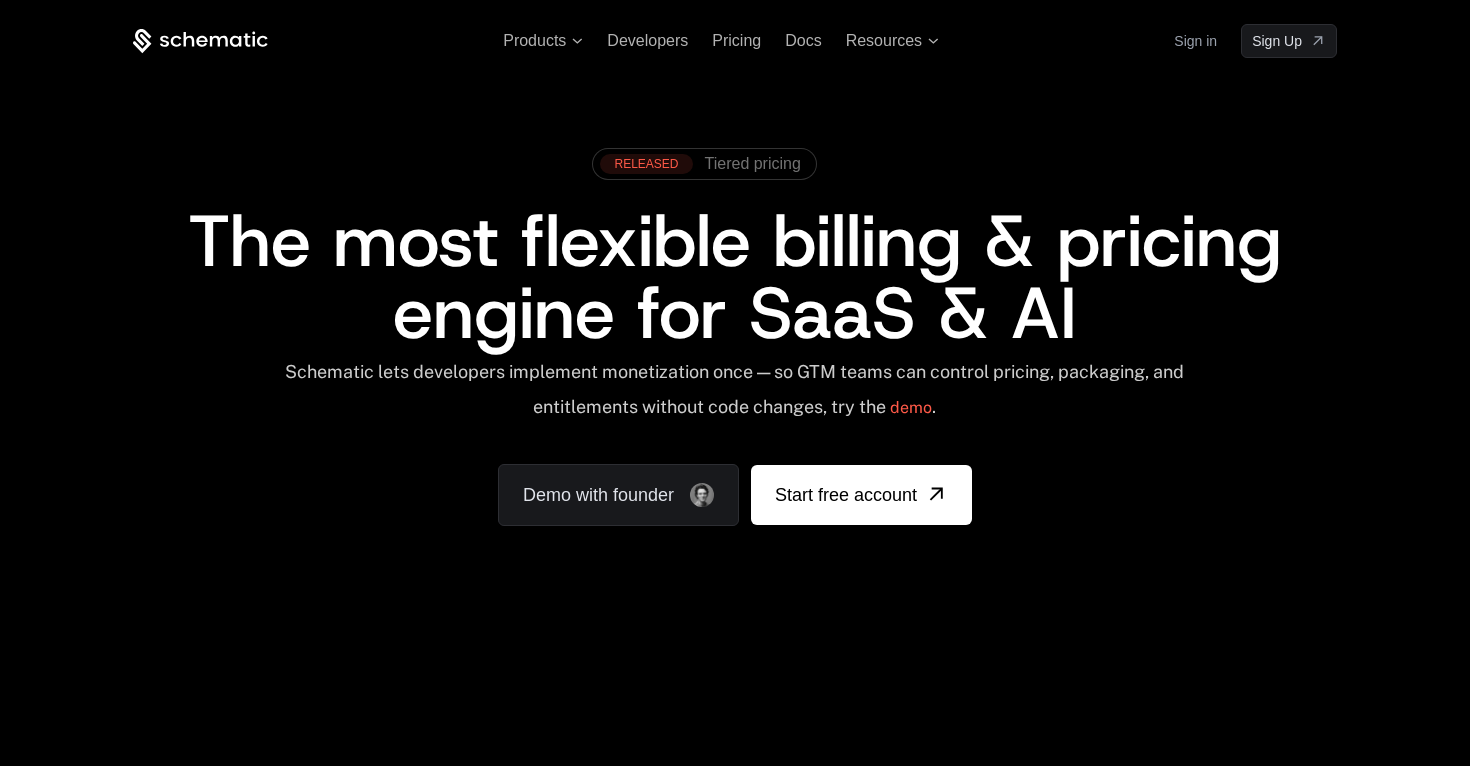 click on "Sign in" at bounding box center [1195, 41] 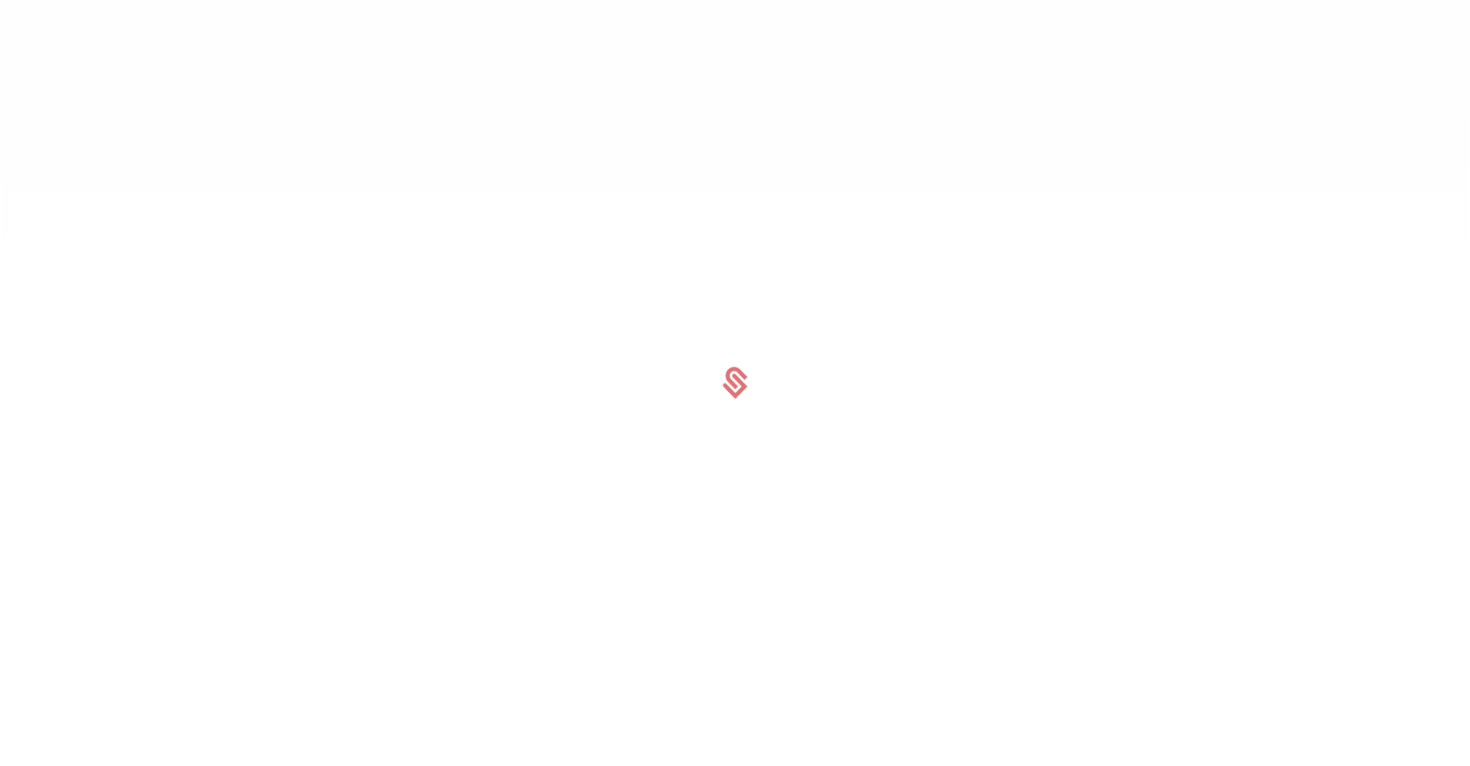 scroll, scrollTop: 0, scrollLeft: 0, axis: both 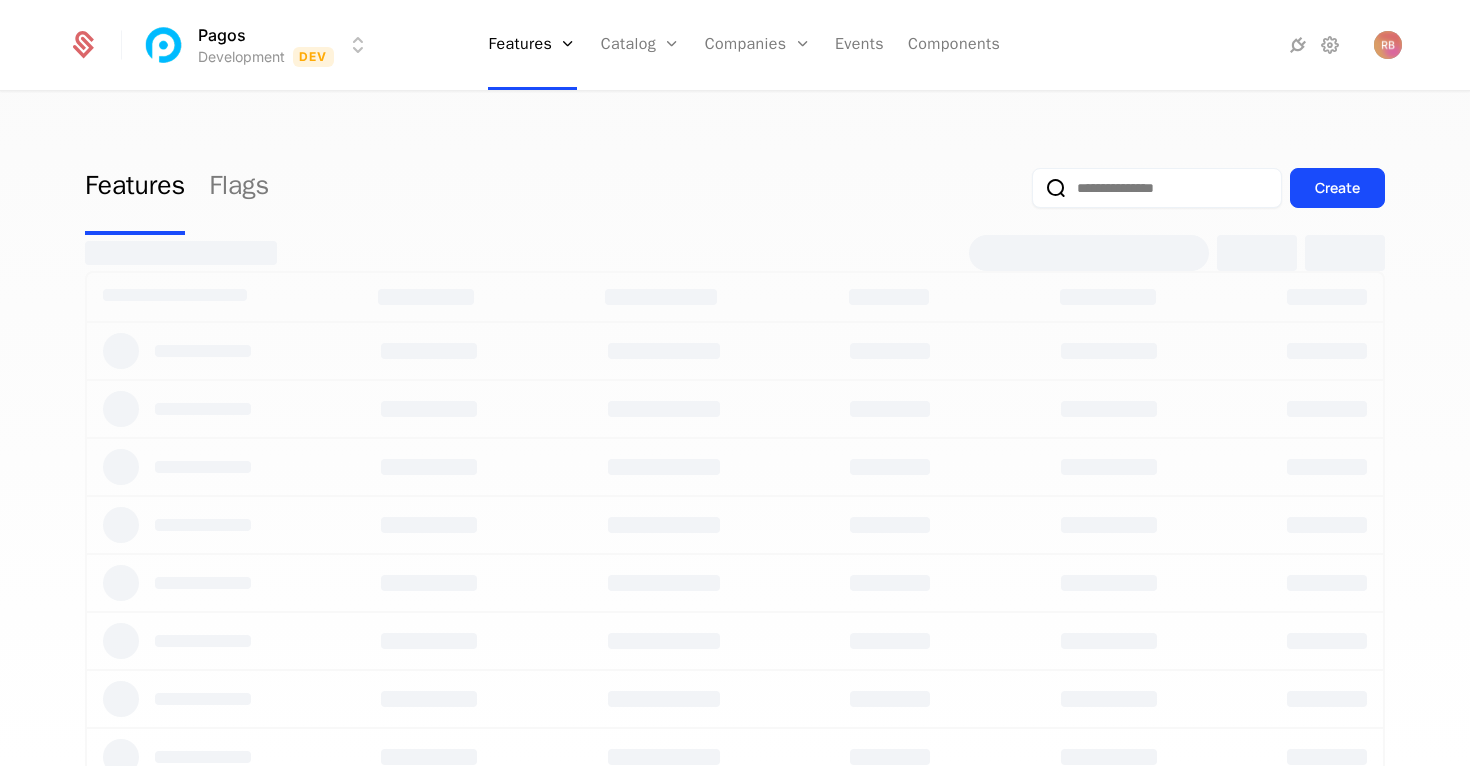 select on "***" 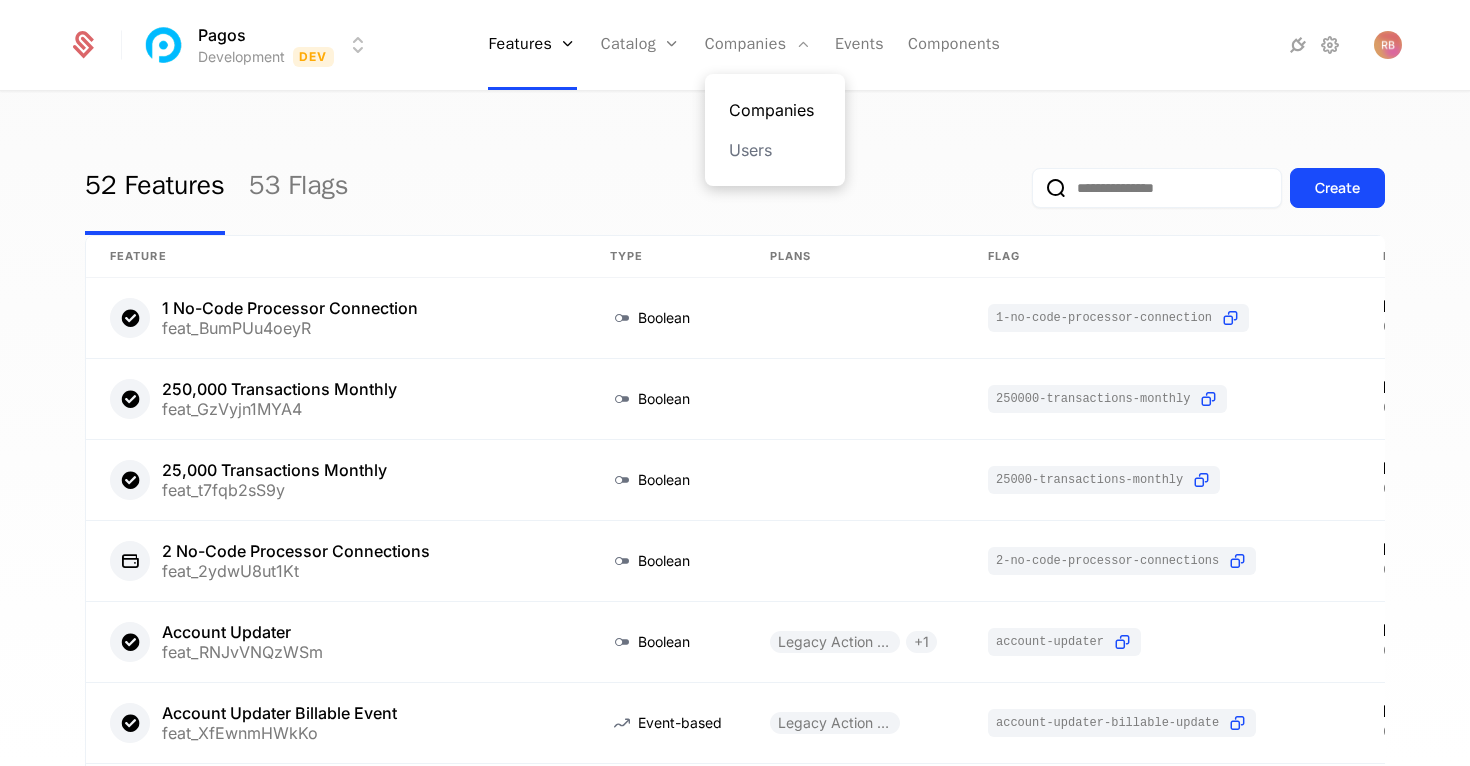 click on "Companies" at bounding box center [775, 110] 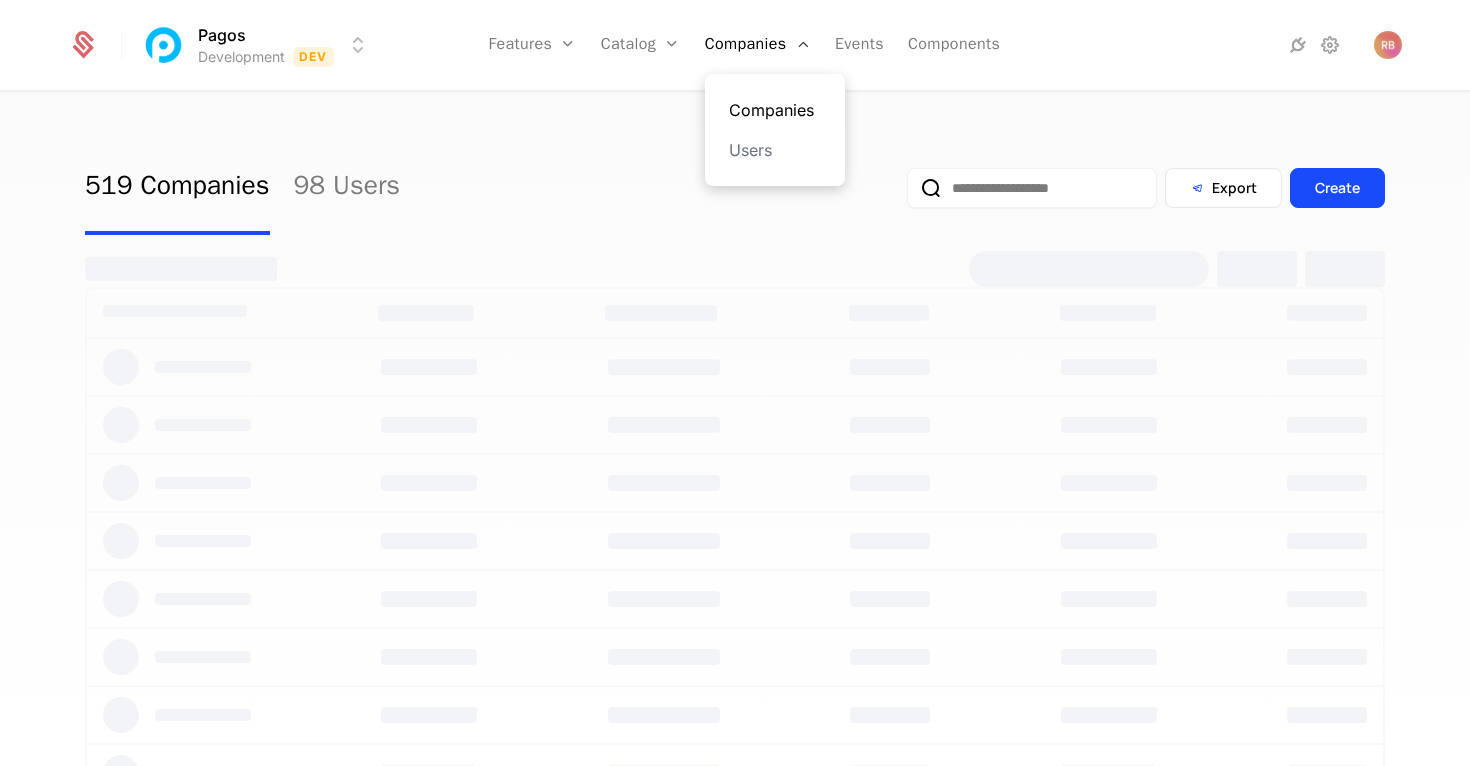 select on "***" 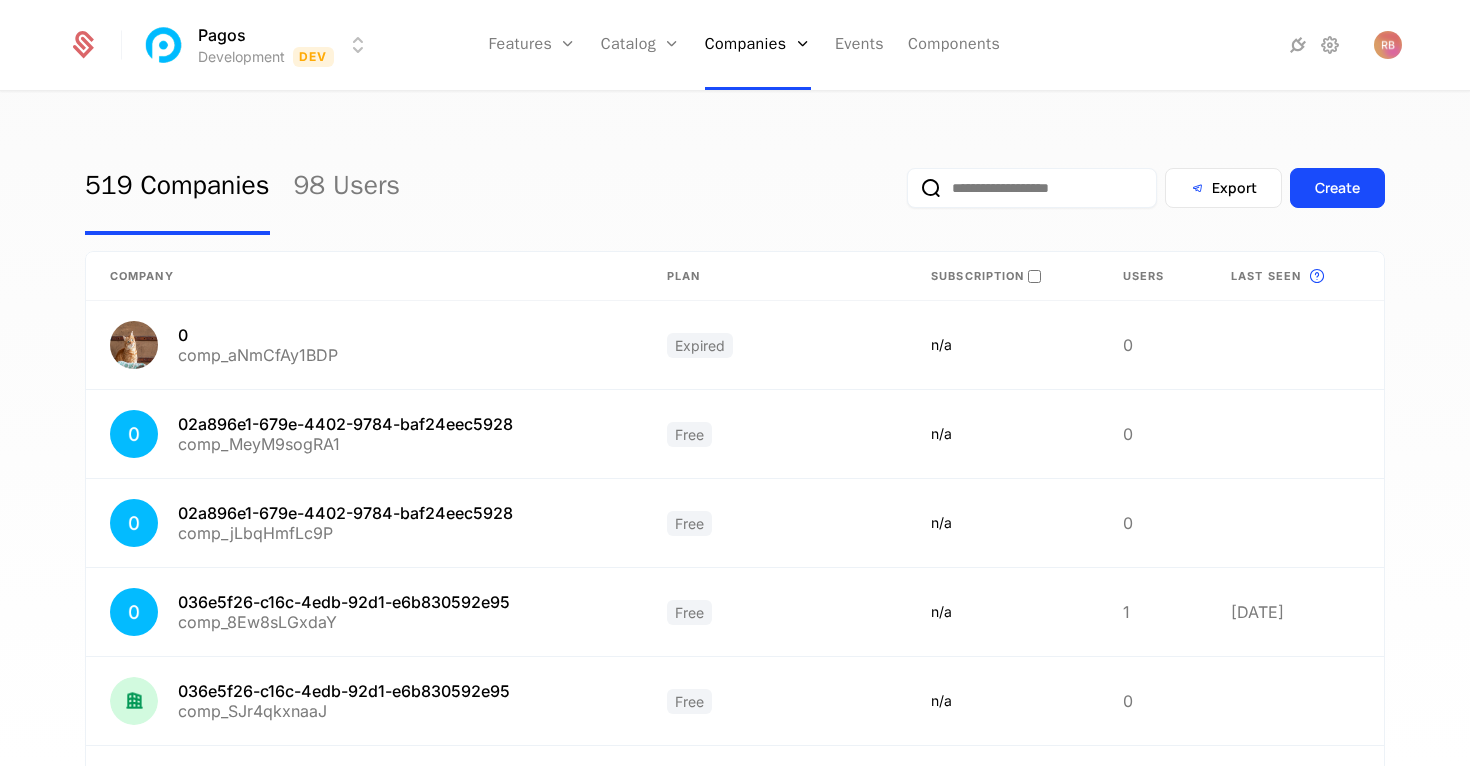 click at bounding box center (1032, 188) 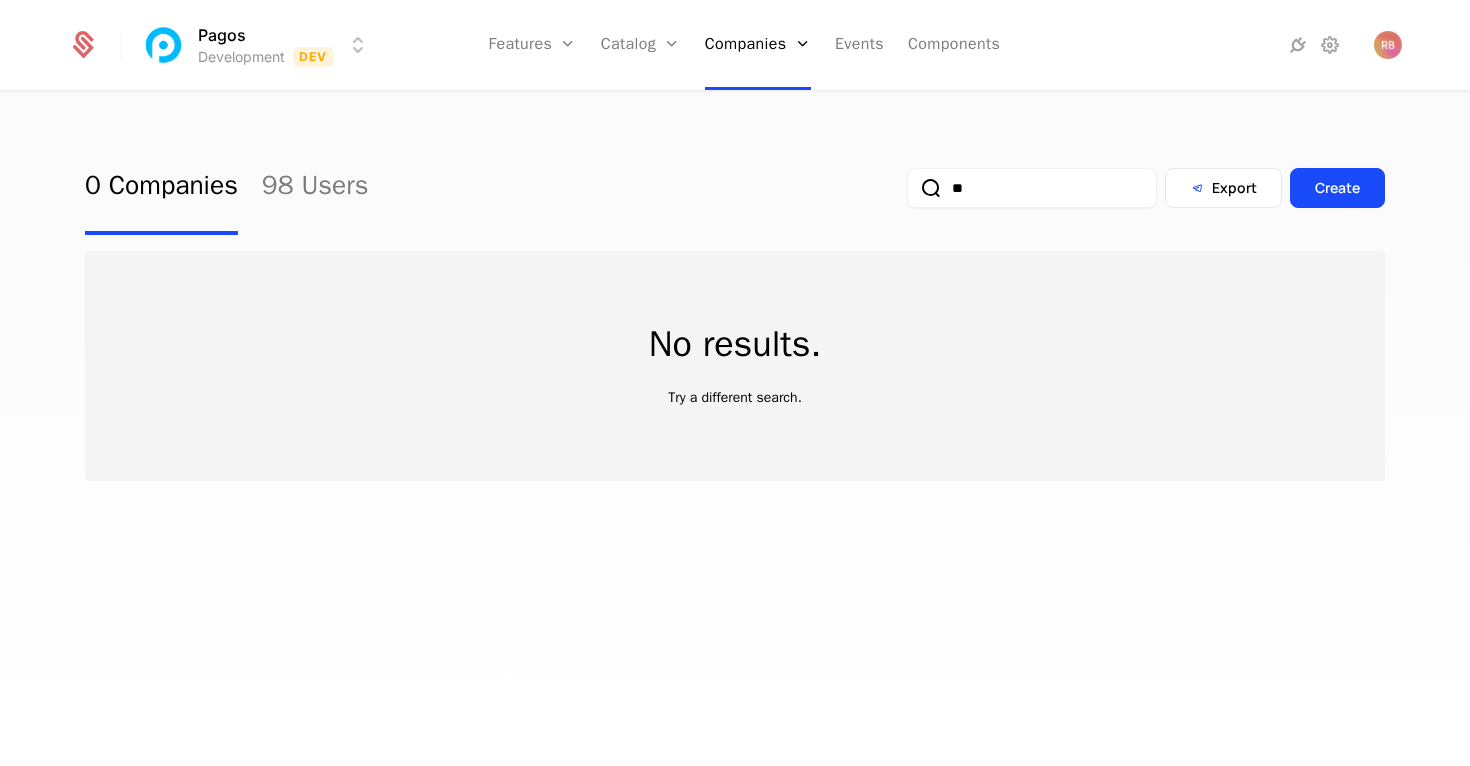 type on "*" 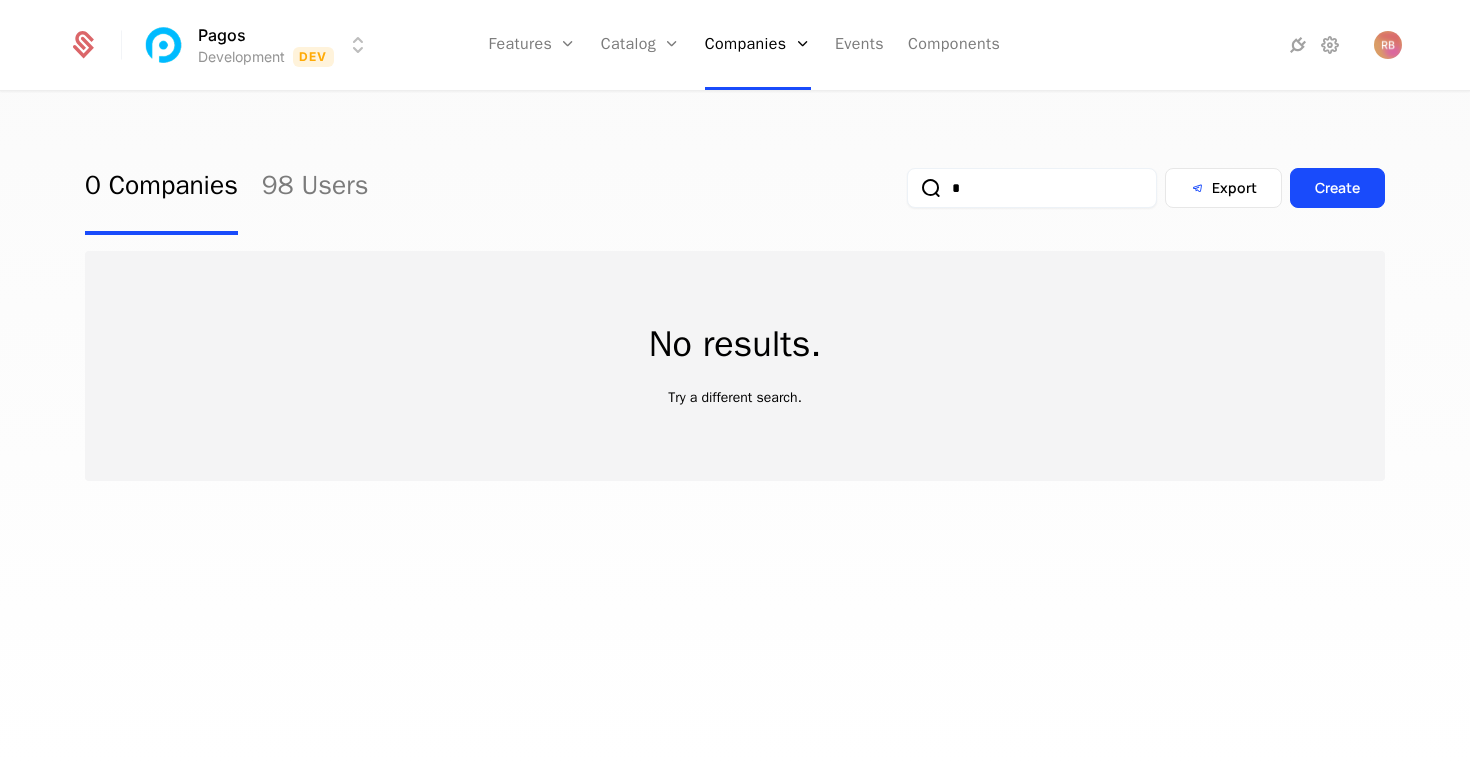 type 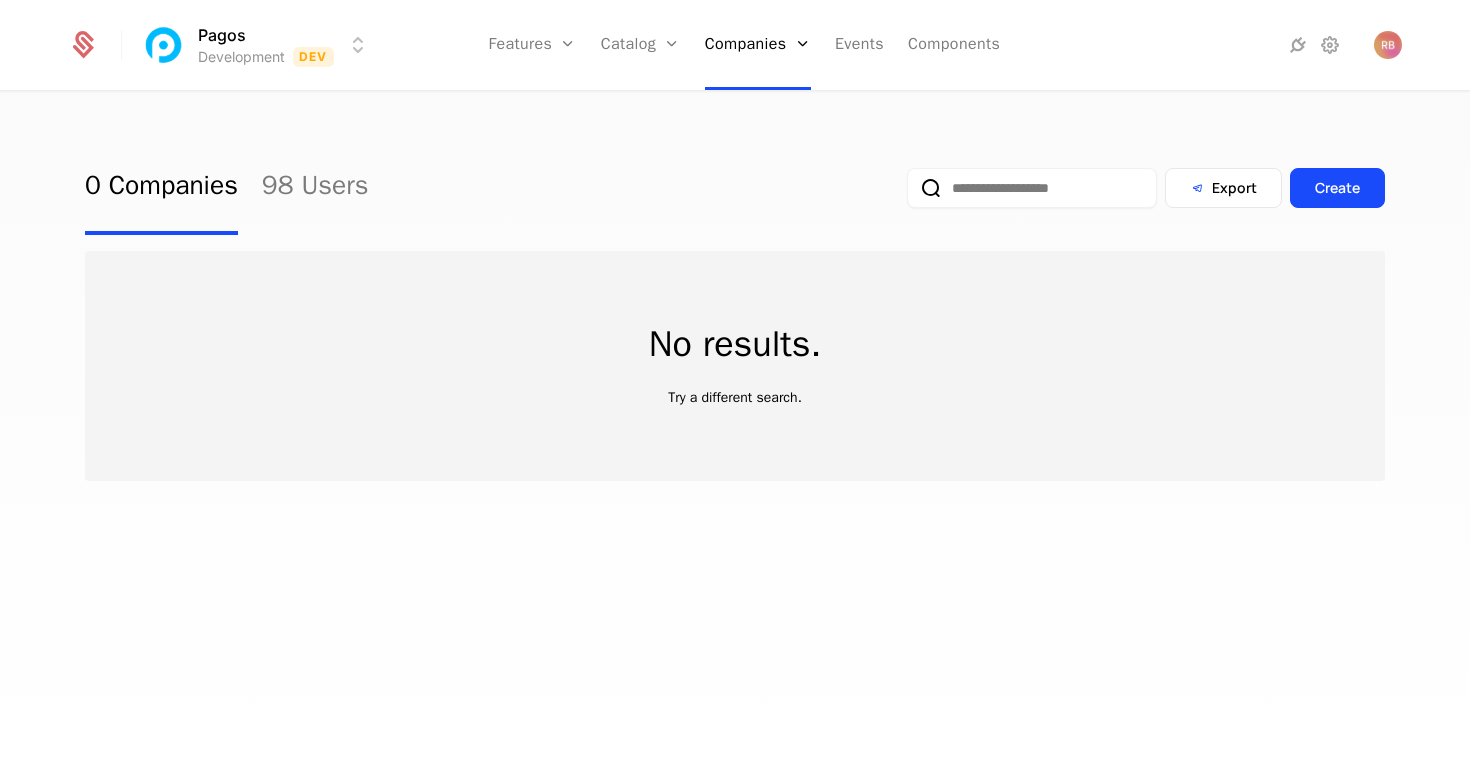 select on "***" 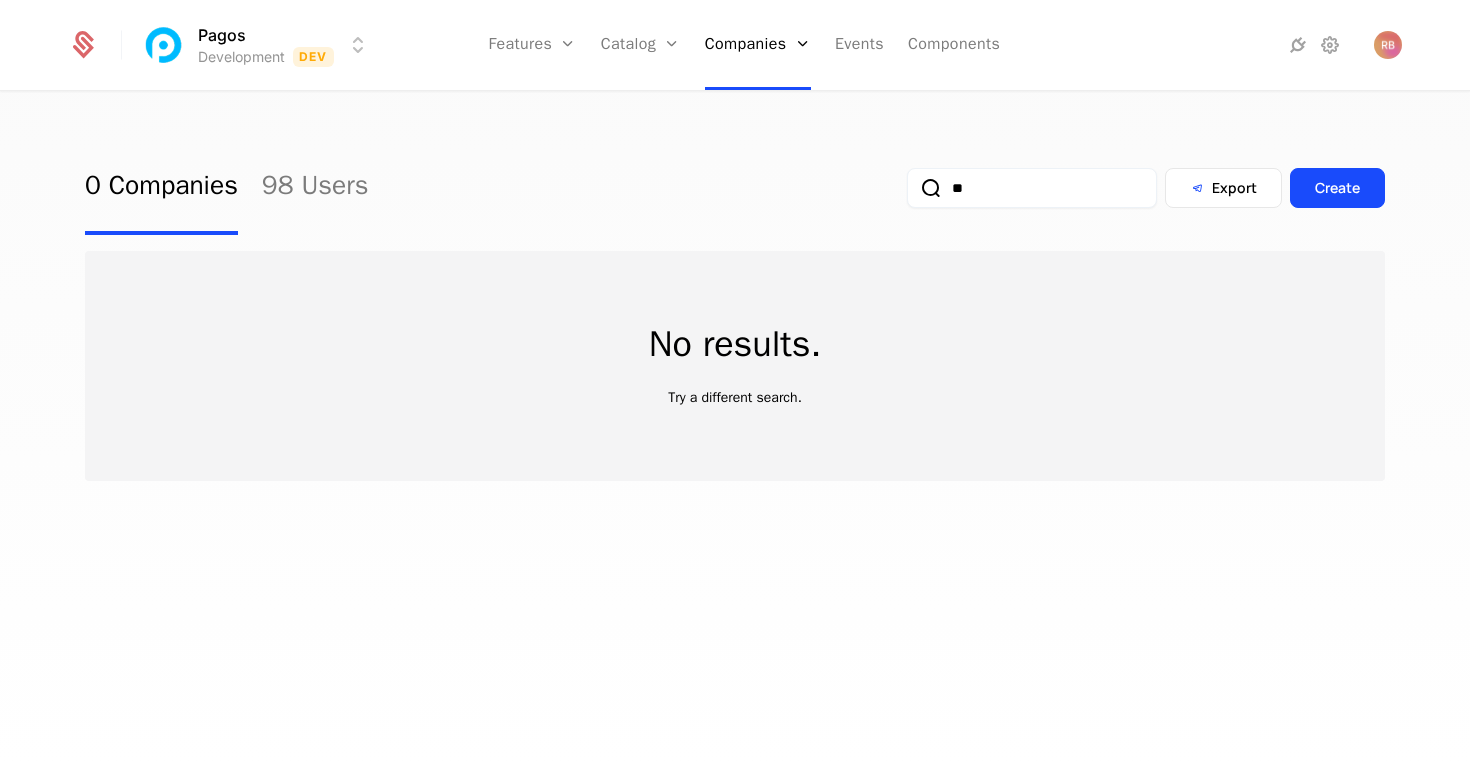 type on "*" 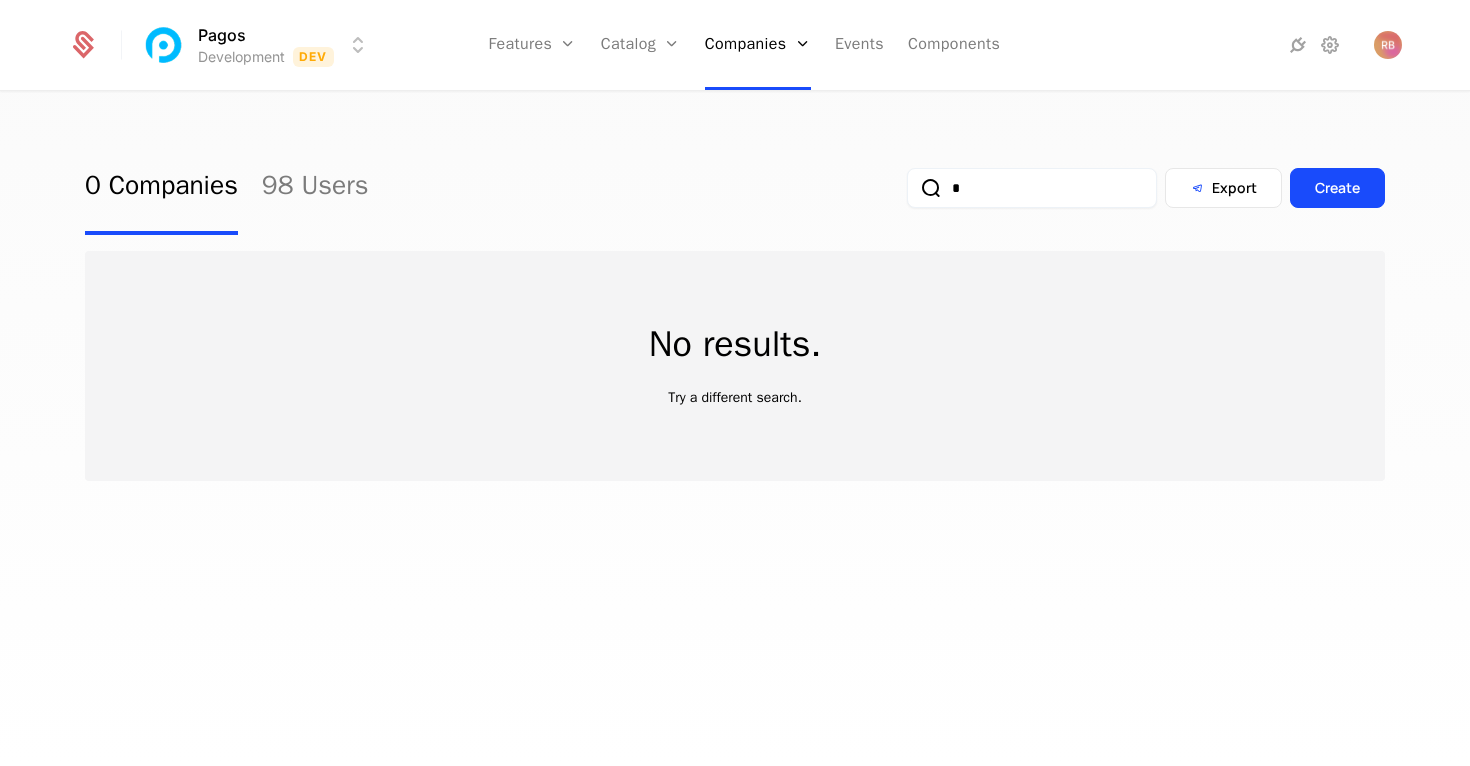 type 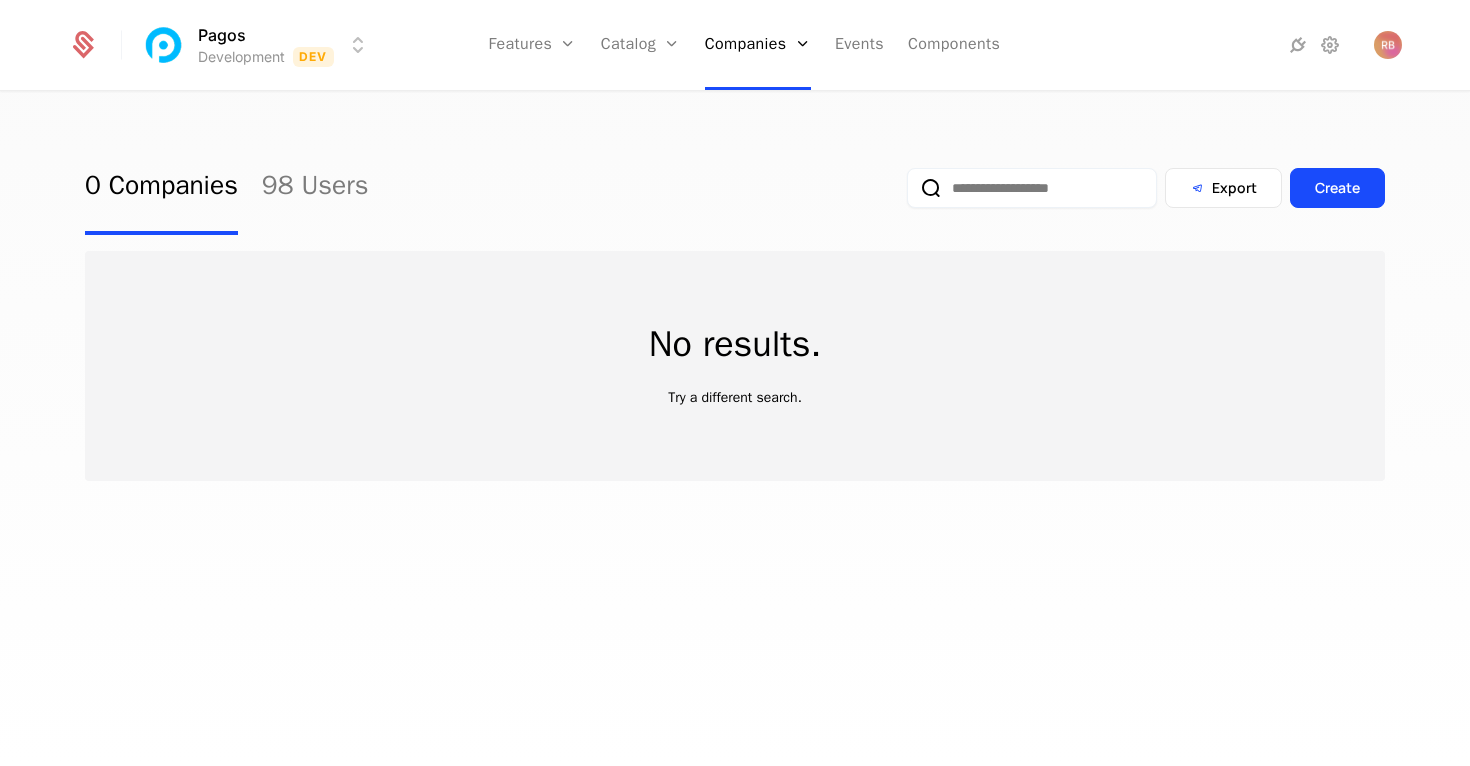 select on "***" 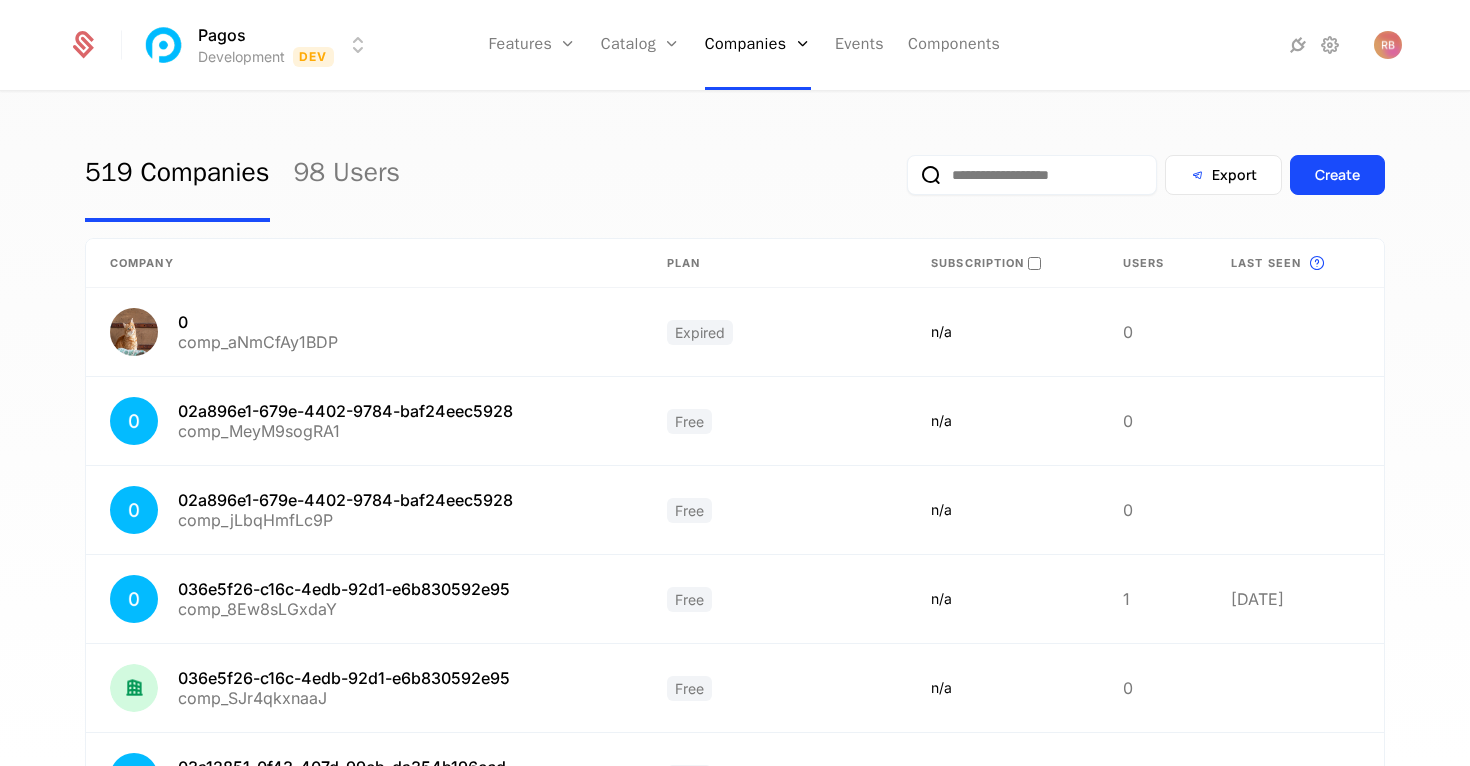 scroll, scrollTop: 0, scrollLeft: 0, axis: both 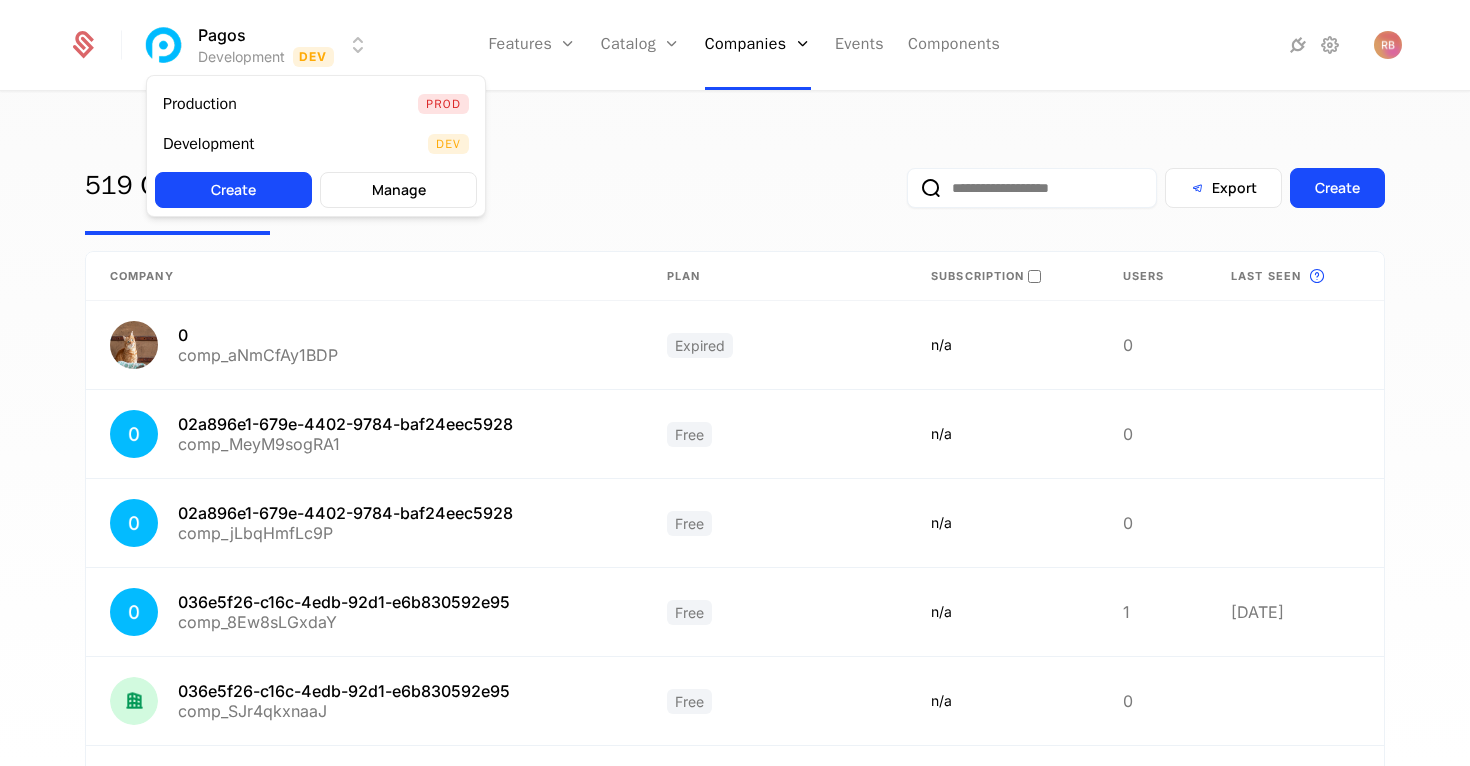 click on "Pagos Development Dev Features Features Flags Catalog Plans Add Ons Configuration Companies Companies Users Events Components 519 Companies 98 Users Export Create Company Plan Subscription Users  Last seen  This is the date a track or identify event associated with a company was last received by Schematic. 0 comp_aNmCfAy1BDP Expired n/a   0 02a896e1-679e-4402-9784-baf24eec5928 comp_MeyM9sogRA1 Free n/a   0 02a896e1-679e-4402-9784-baf24eec5928 comp_jLbqHmfLc9P Free n/a   0 036e5f26-c16c-4edb-92d1-e6b830592e95 comp_8Ew8sLGxdaY Free n/a   1 3 months ago 036e5f26-c16c-4edb-92d1-e6b830592e95 comp_SJr4qkxnaaJ Free n/a   0 03a12851-0f43-407d-99eb-da354b196ecd comp_FfWWB76jyC4 Free n/a   0 3 months ago 03a12851-0f43-407d-99eb-da354b196ecd comp_FbNiywDjn4J Free n/a   0 040ee136-d68d-4db1-aa5e-9c67ca7dd906 comp_eDrVicEaQxY Free n/a   0 3 months ago 040ee136-d68d-4db1-aa5e-9c67ca7dd906 comp_5gC5mpyhtZ1 Free n/a   0 069d1d49-22cf-4652-8fb9-0aaf56637b74 comp_A976gtyYAJp Free n/a   0 comp_TFhwuDqNQFc Free n/a   1" at bounding box center (735, 383) 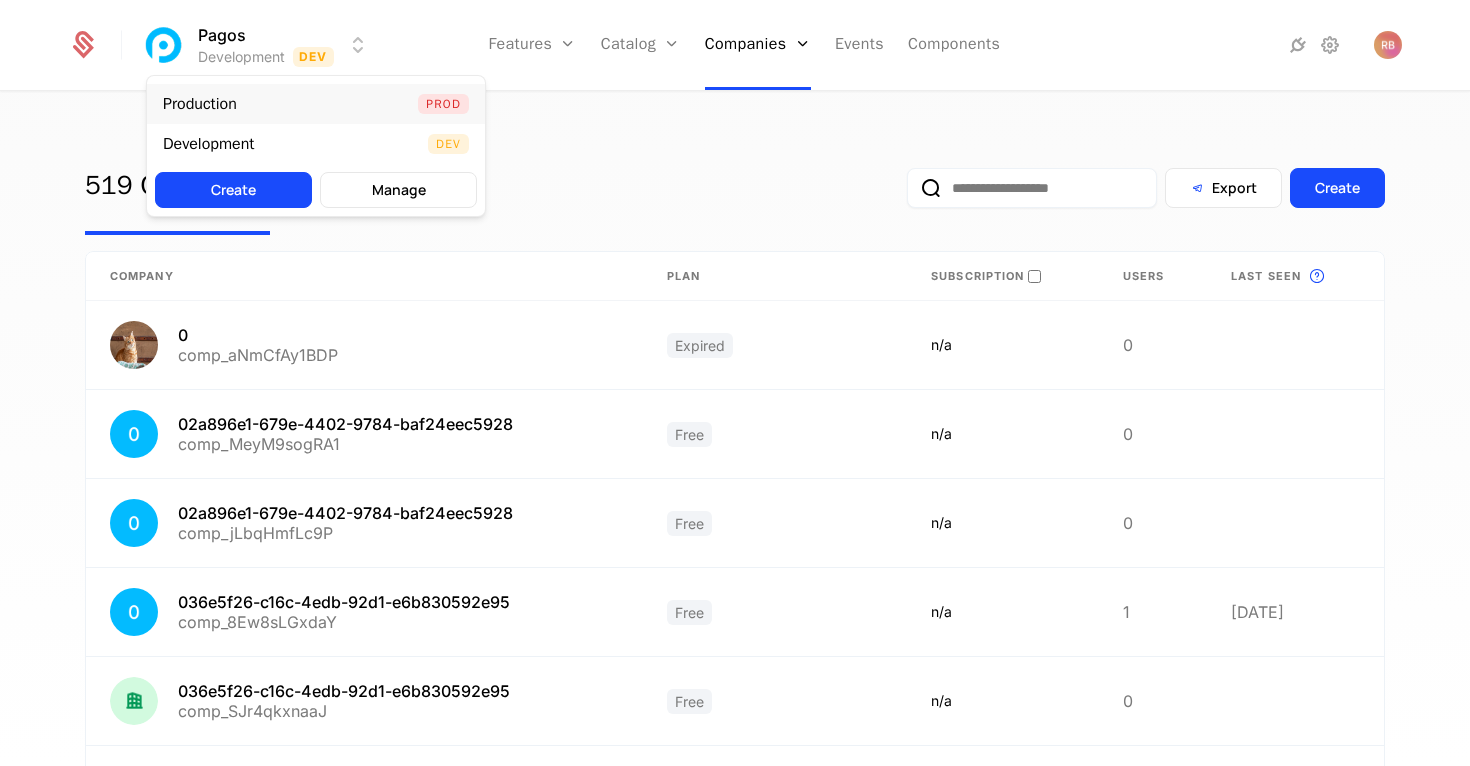 click on "Production Prod" at bounding box center [316, 104] 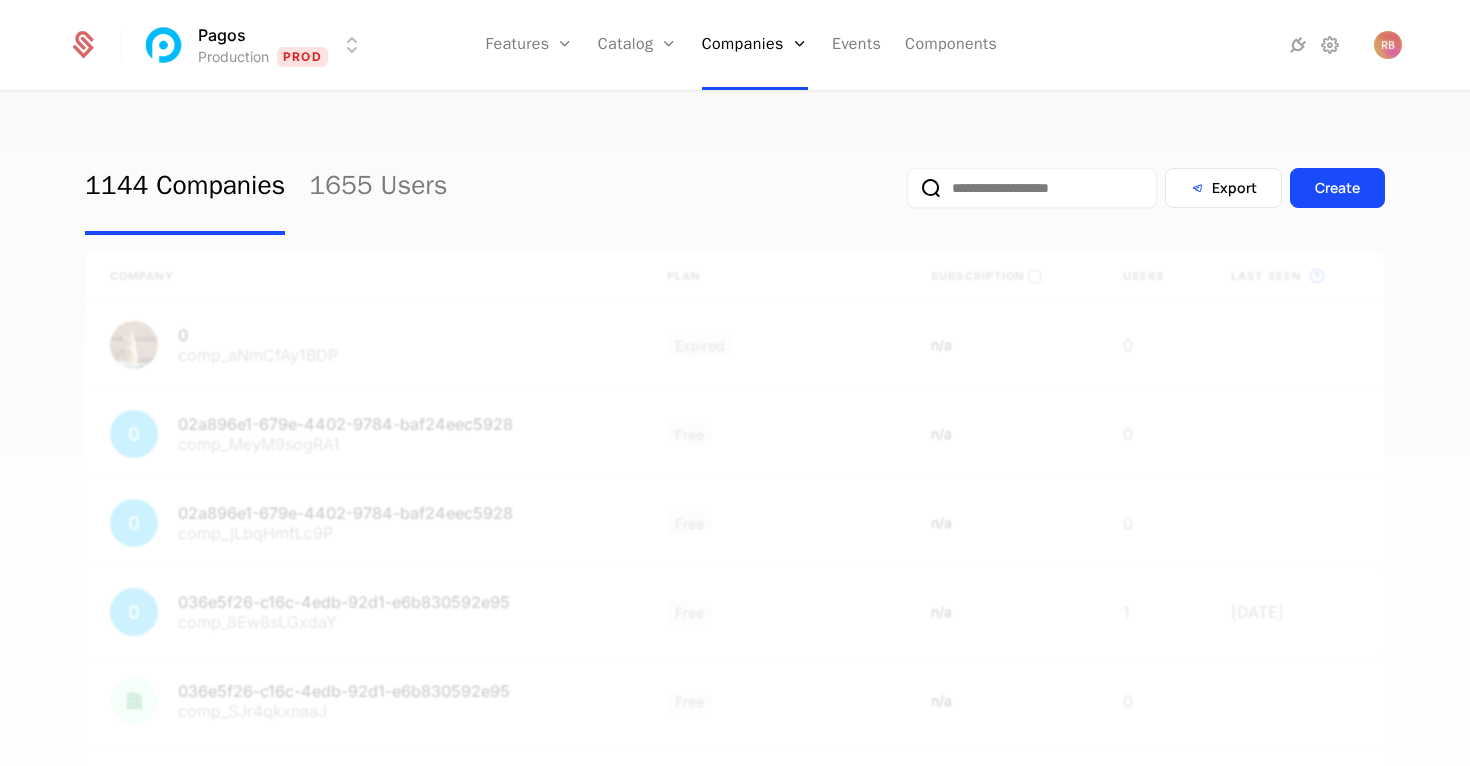 click at bounding box center [1032, 188] 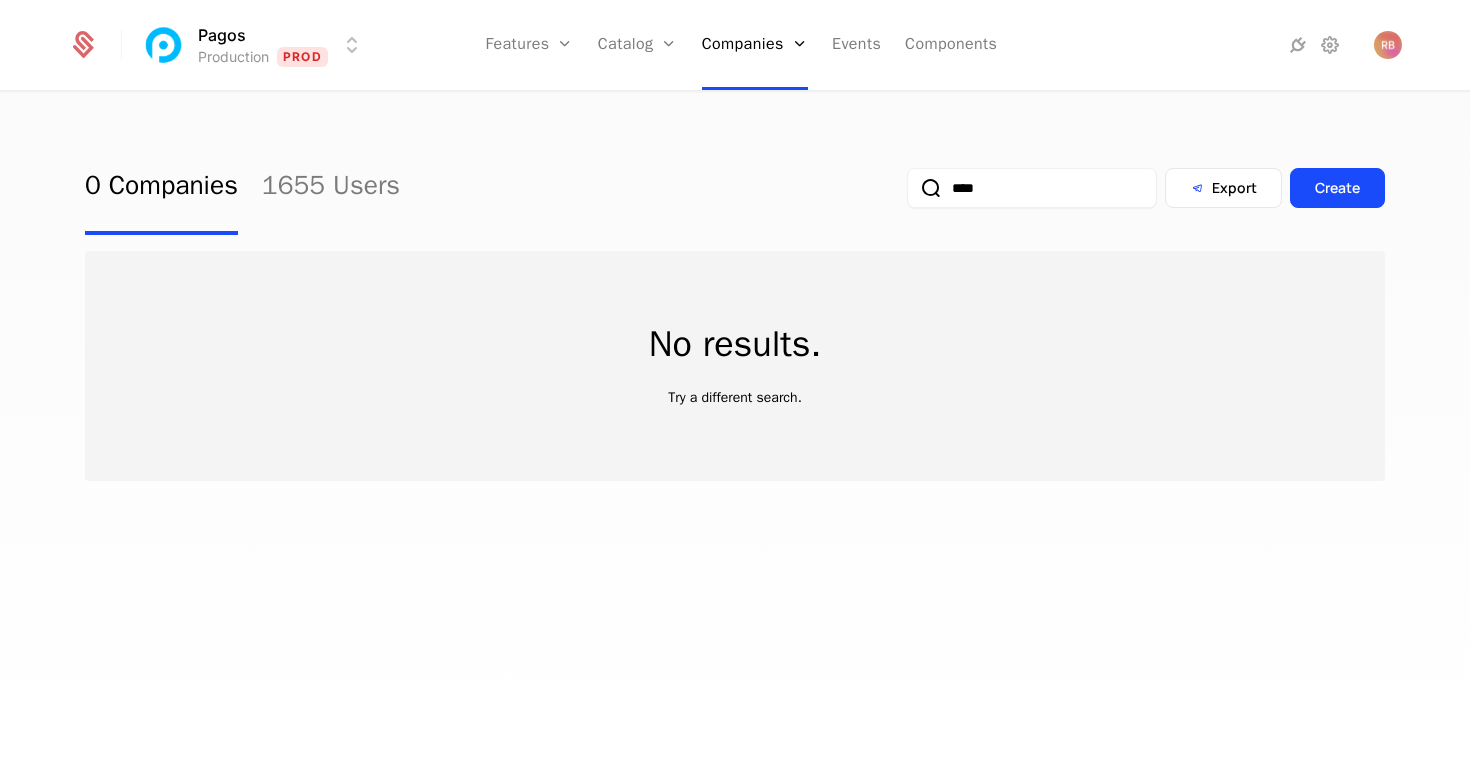click on "0 Companies 1655 Users **** Export Create" at bounding box center (735, 188) 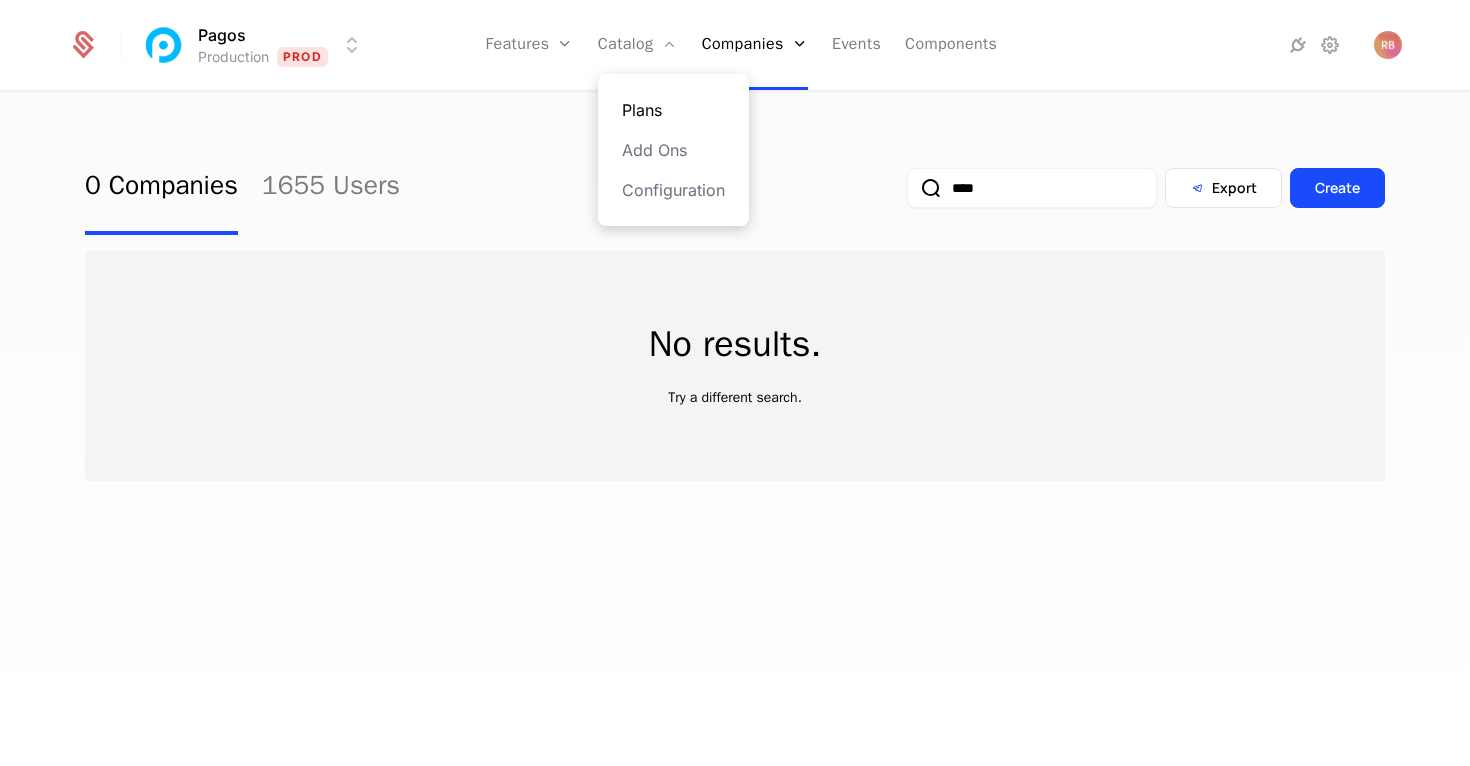 click on "Plans" at bounding box center [673, 110] 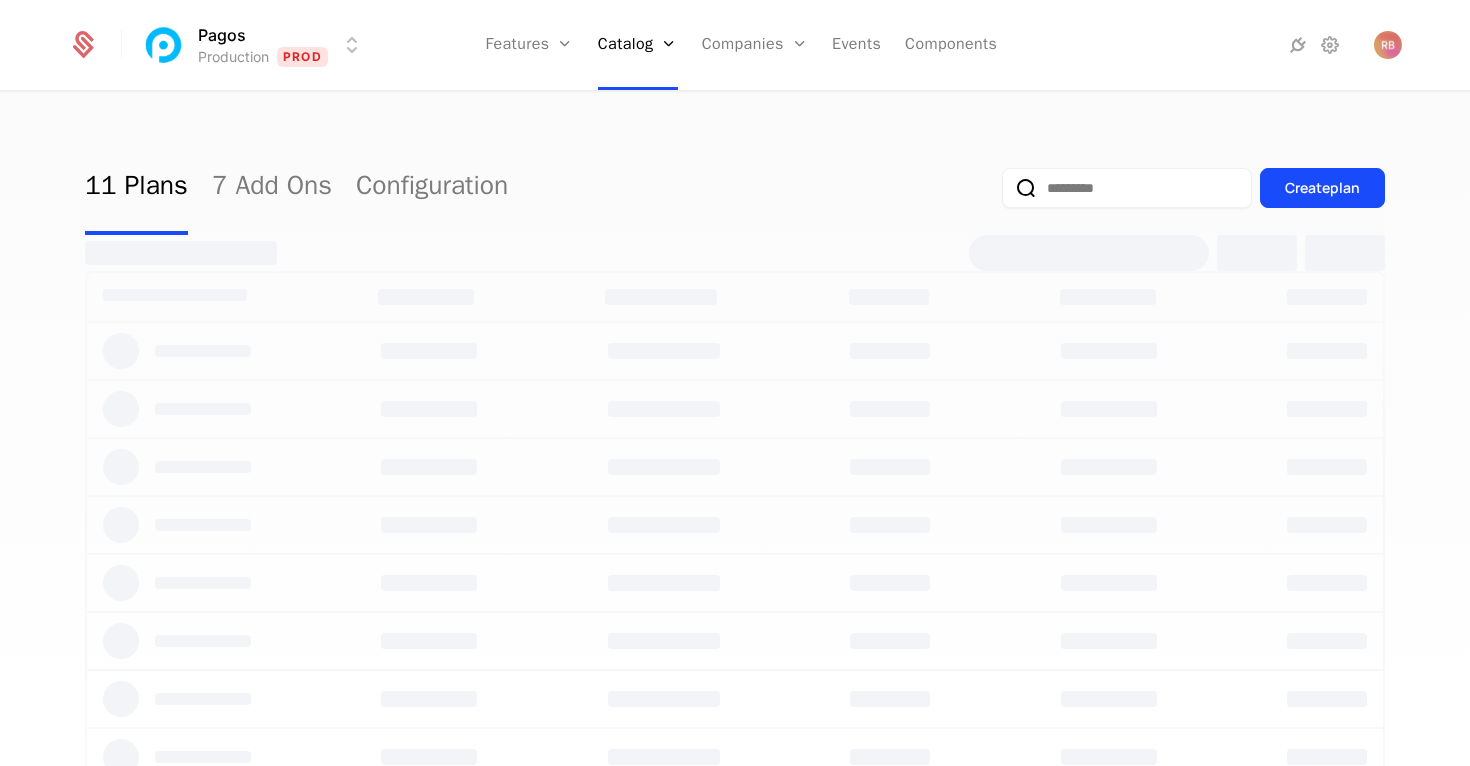 select on "***" 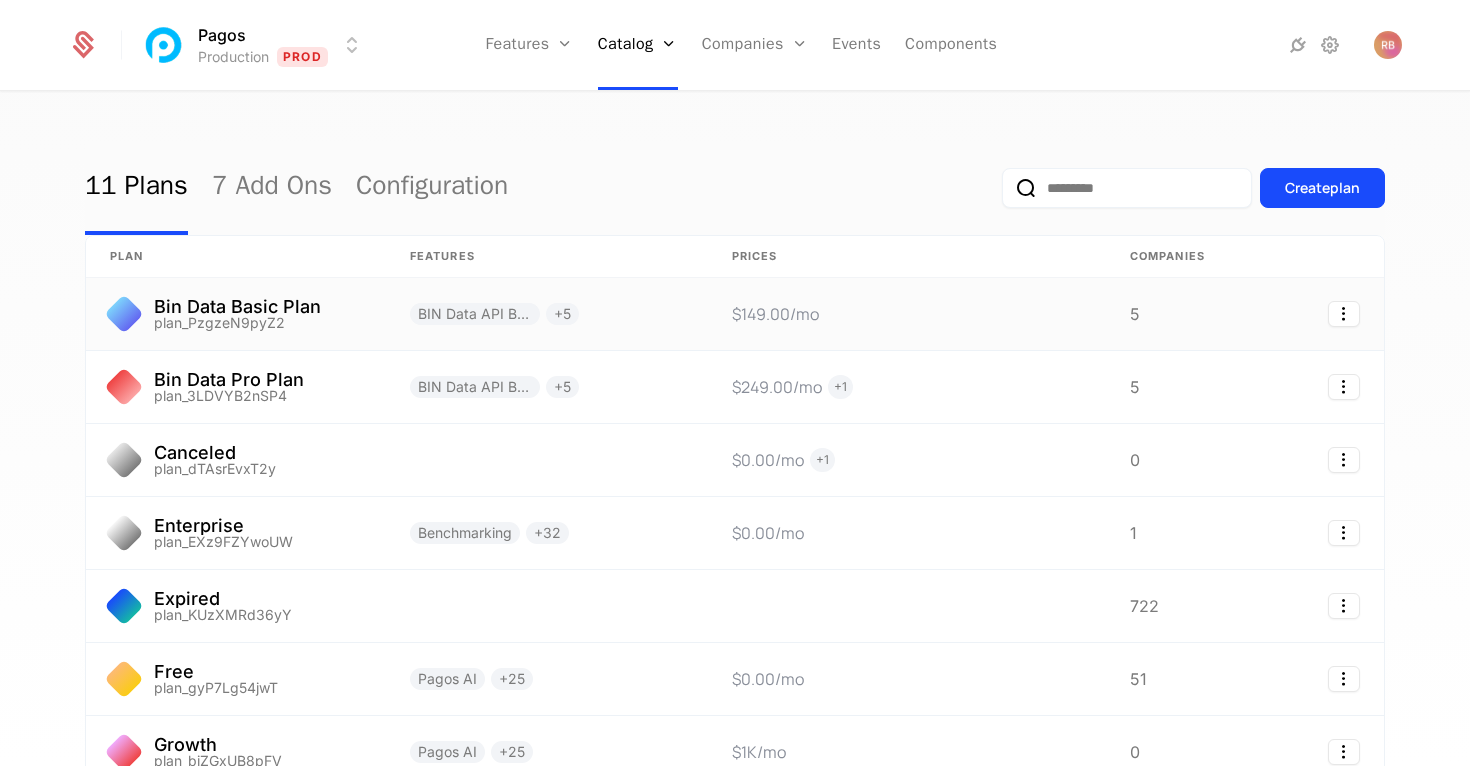 scroll, scrollTop: 13, scrollLeft: 0, axis: vertical 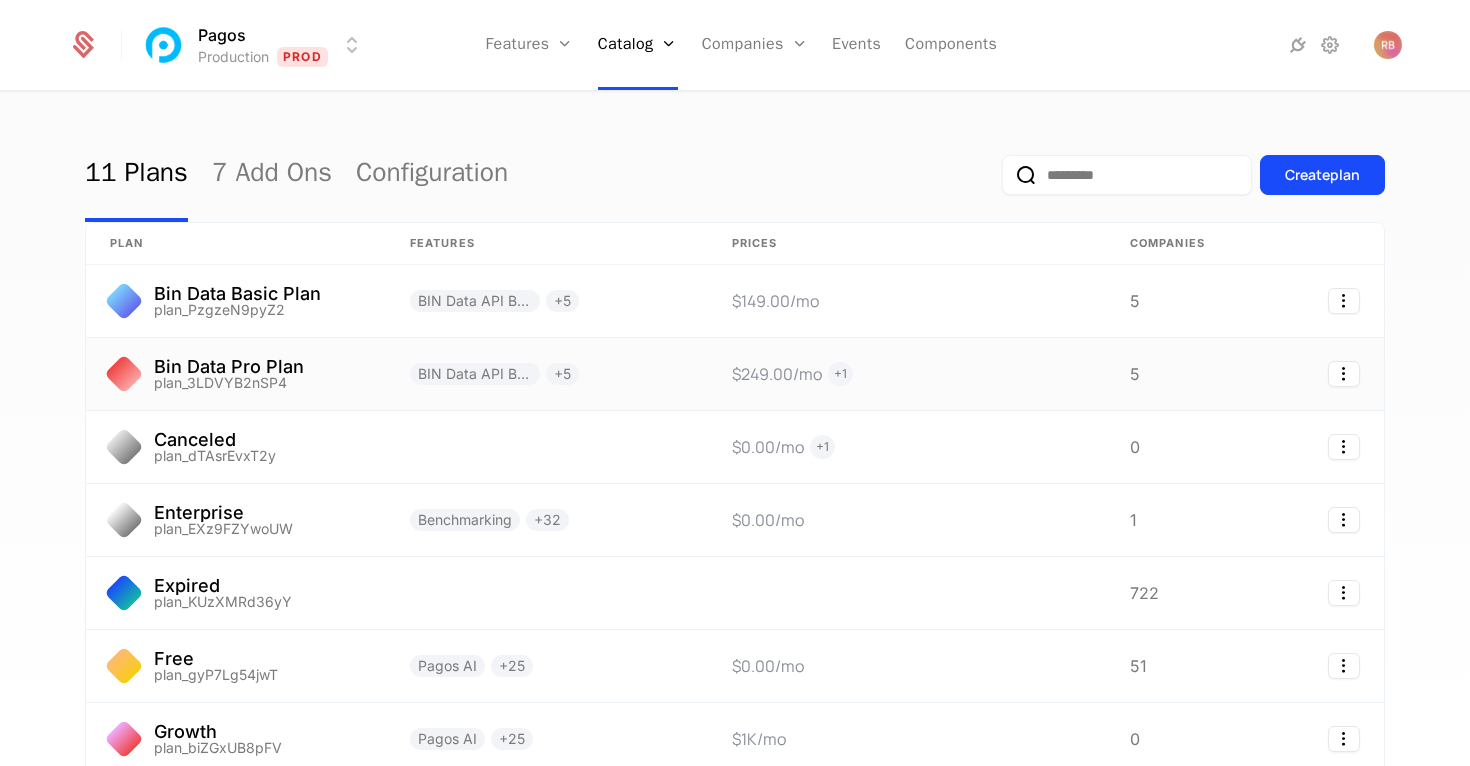 click on "$249.00 /mo + 1" at bounding box center [907, 374] 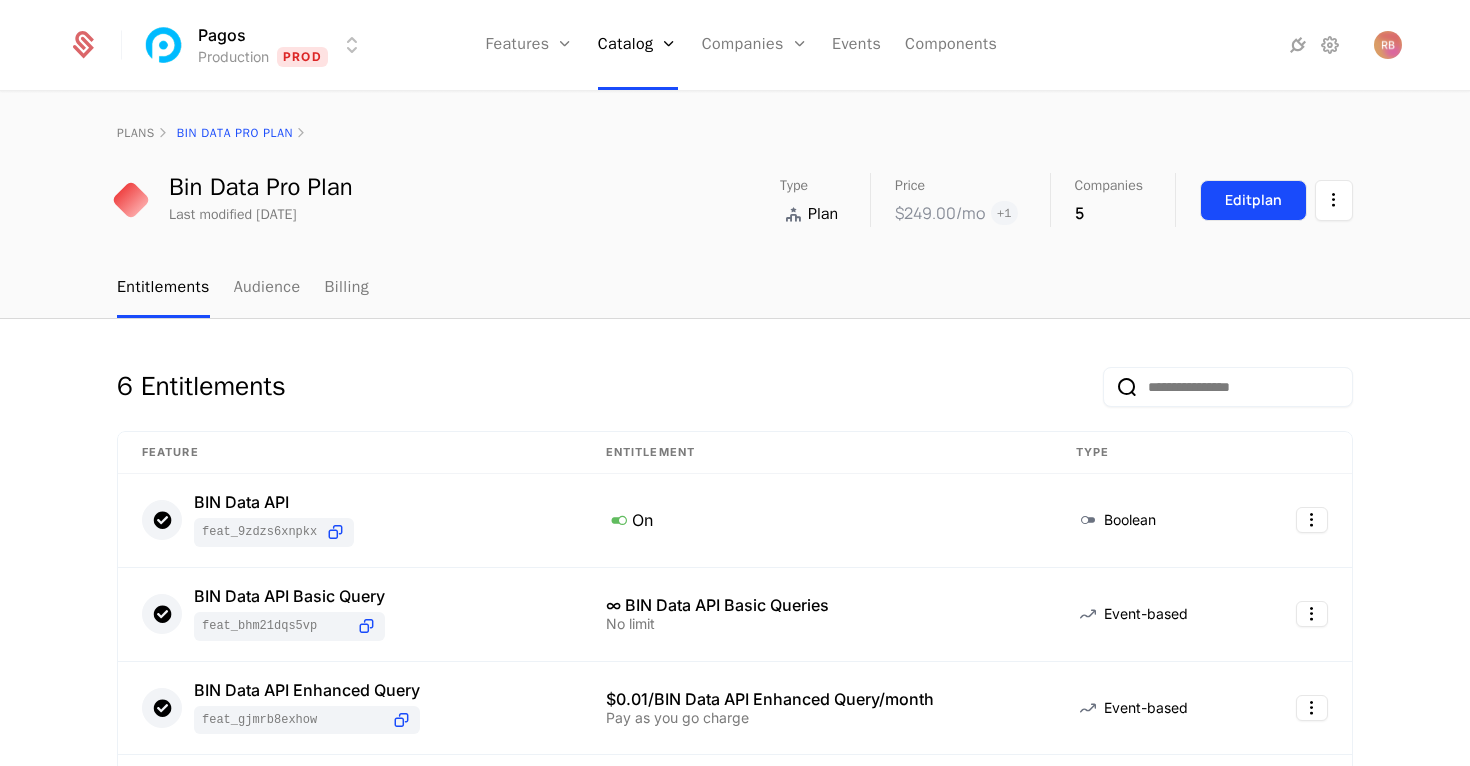 click on "Edit  plan" at bounding box center (1253, 200) 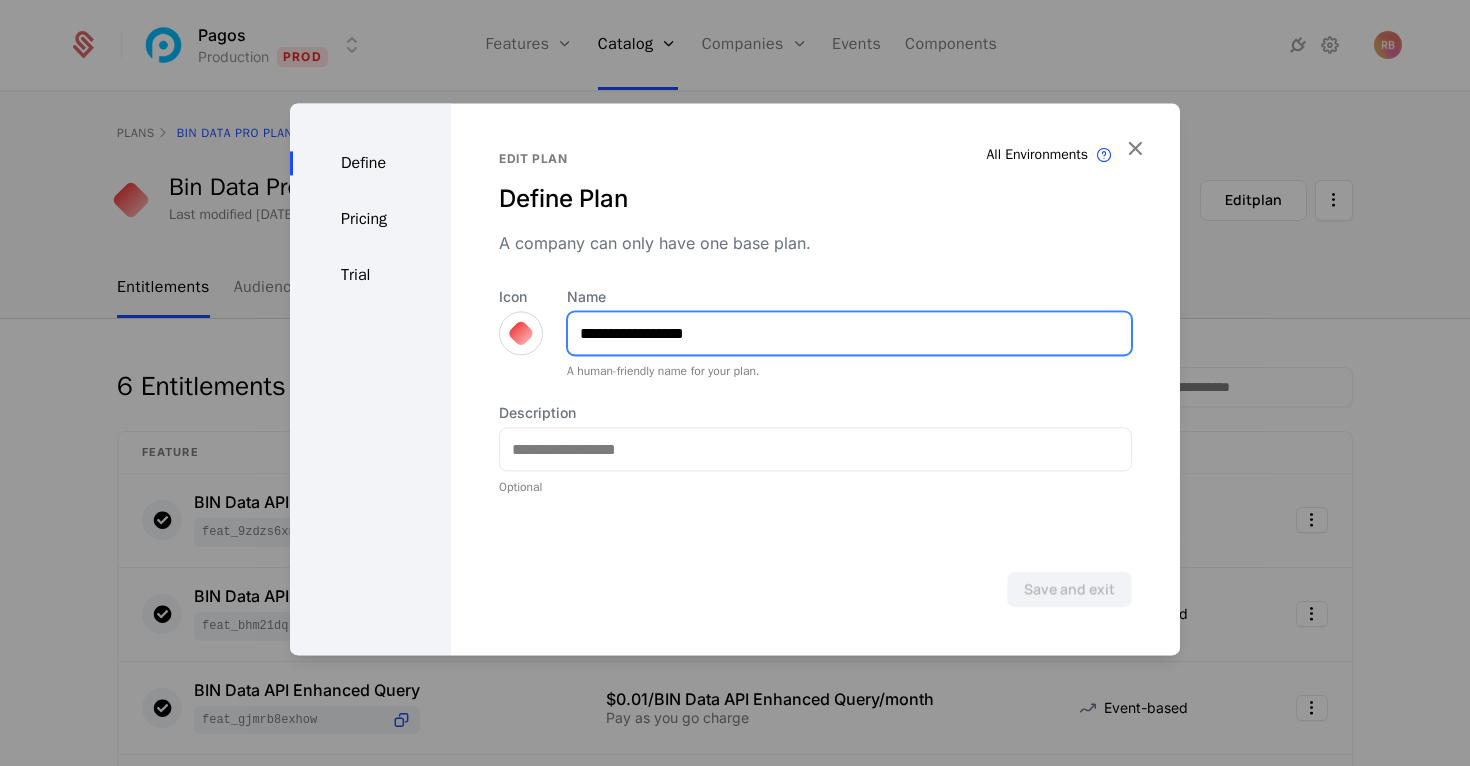click on "**********" at bounding box center (849, 333) 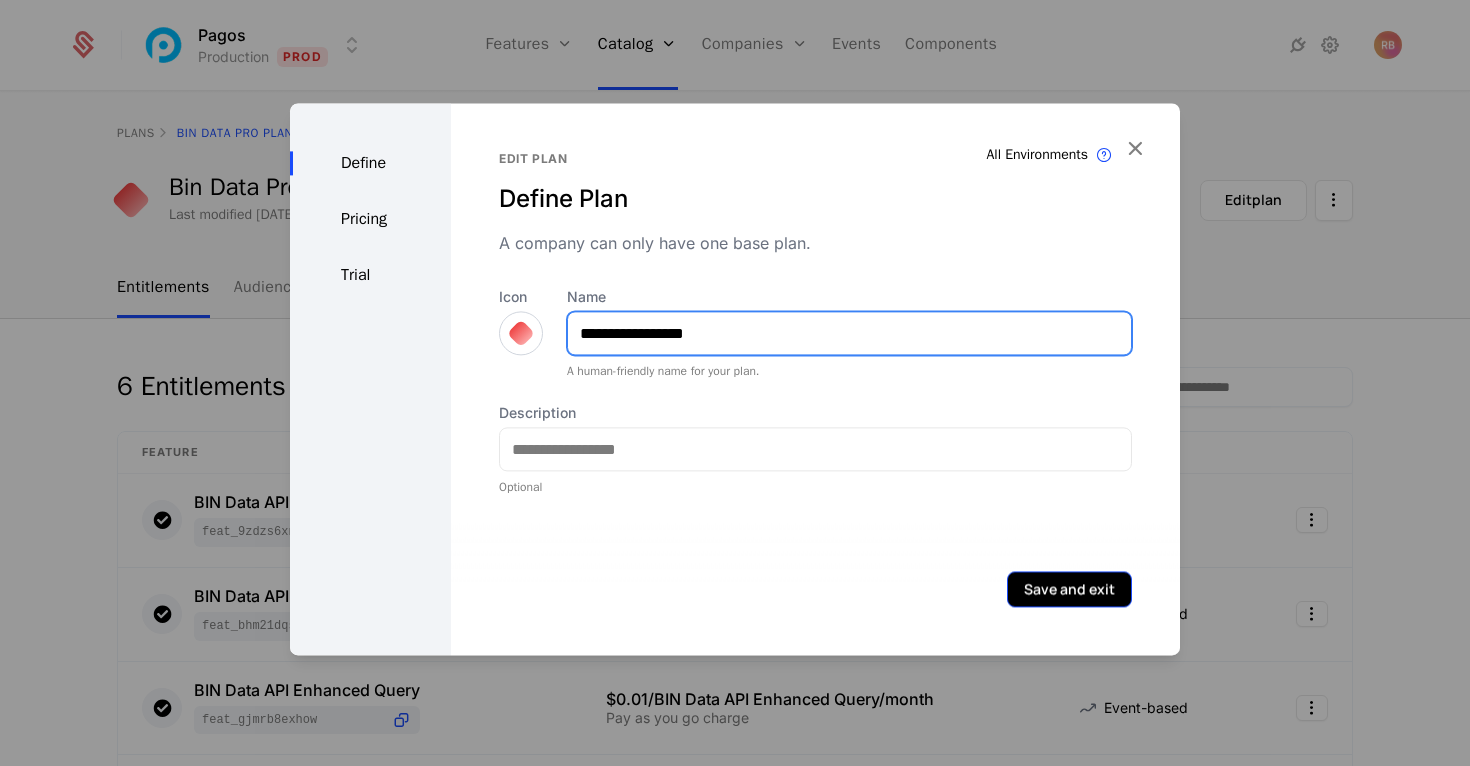 type on "**********" 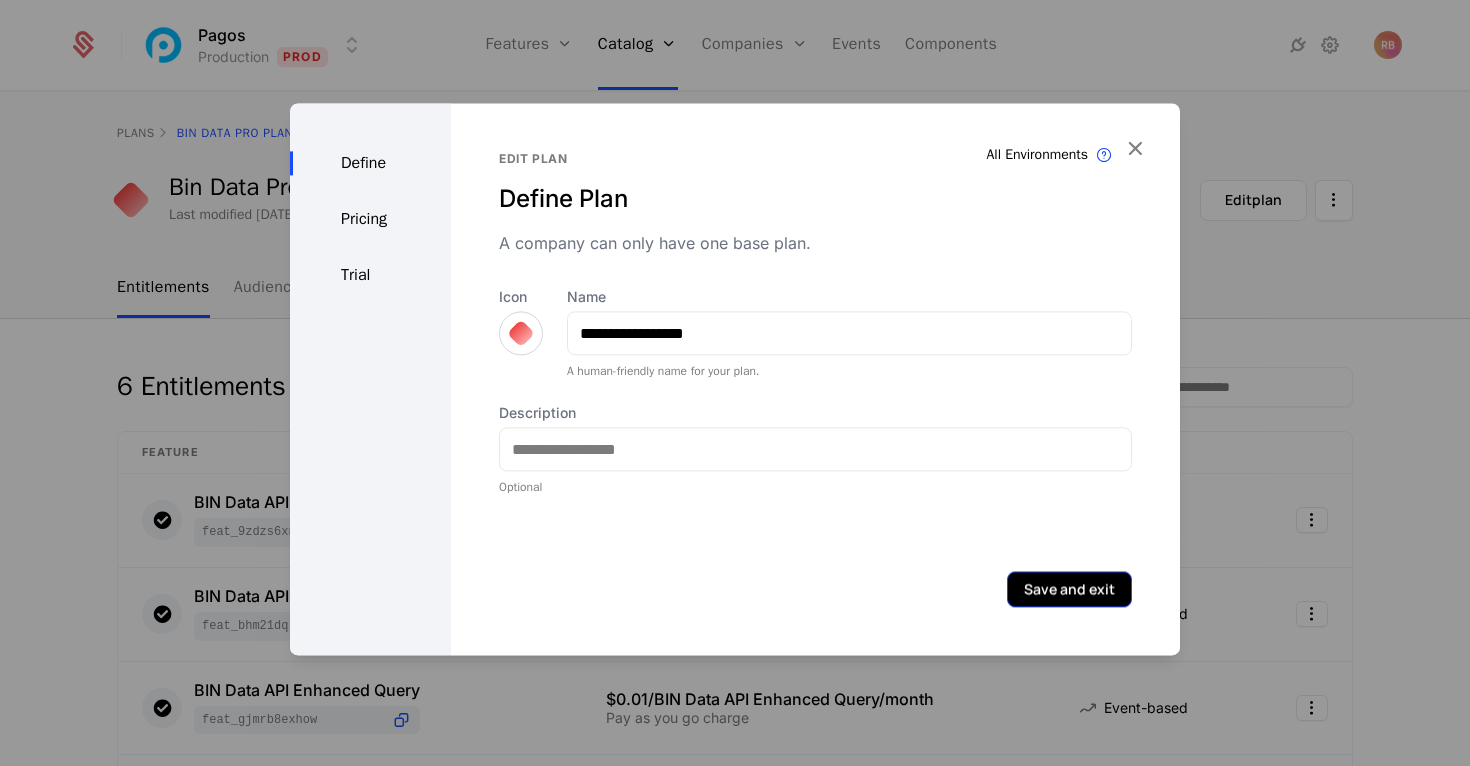 click on "Save and exit" at bounding box center [1069, 589] 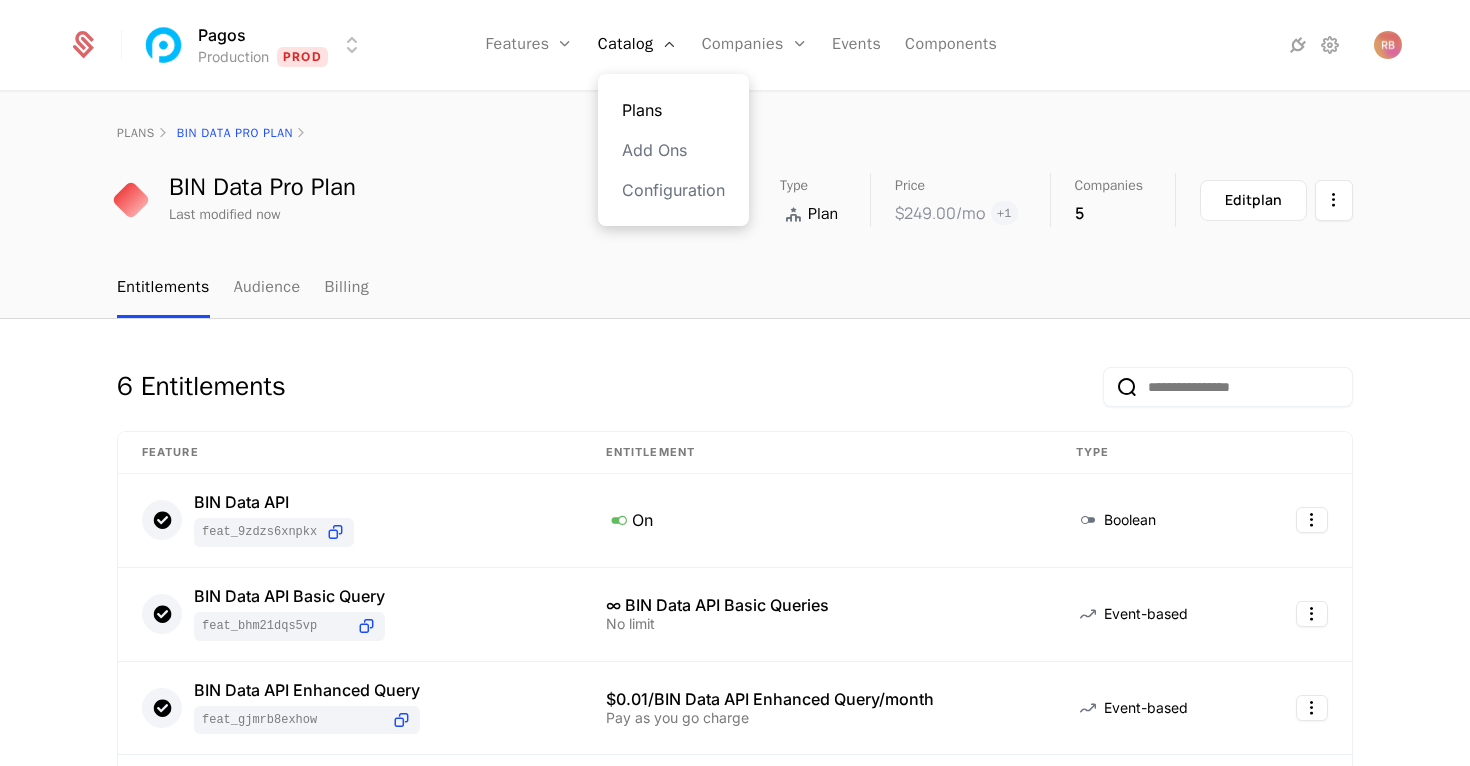 click on "Plans" at bounding box center [673, 110] 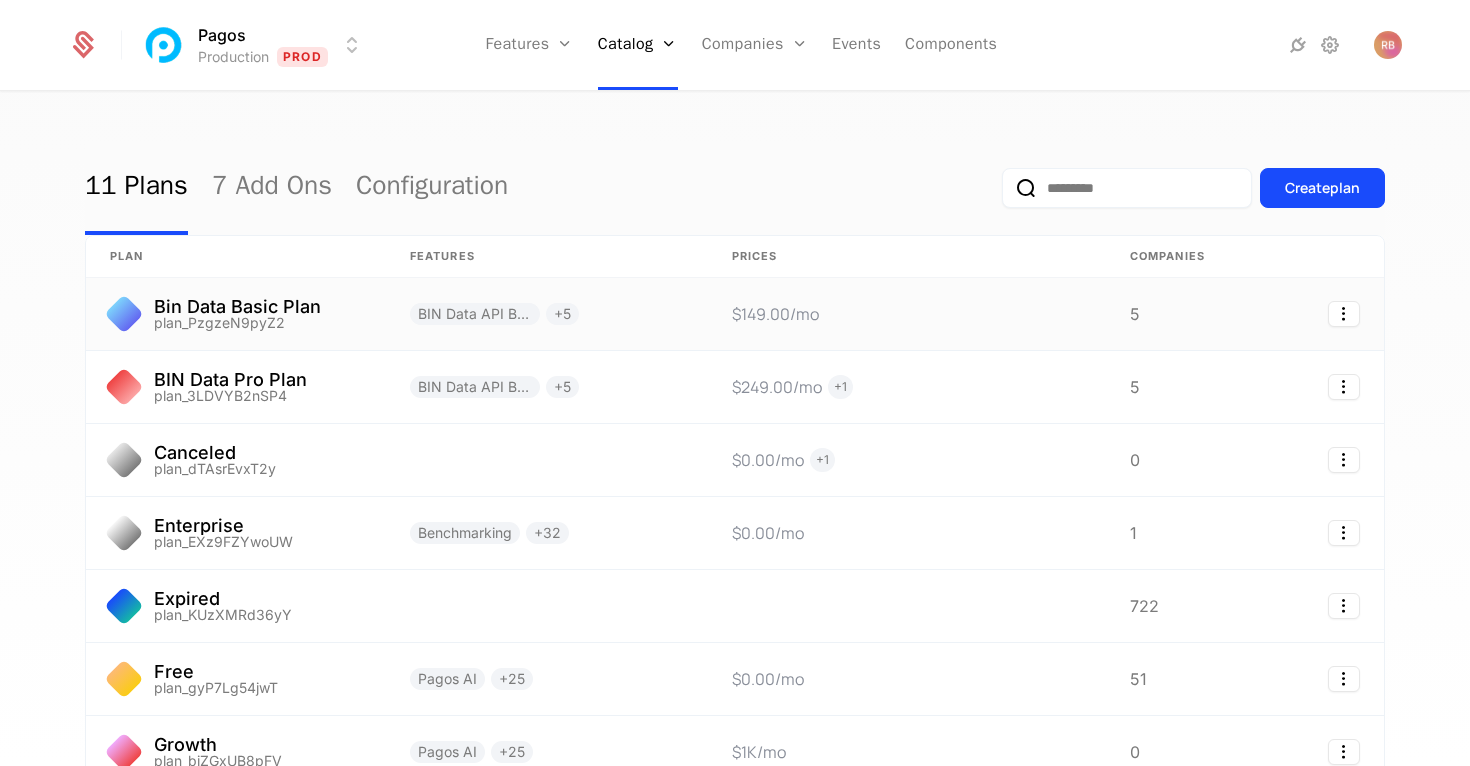 click on "Bin Data Basic Plan plan_PzgzeN9pyZ2" at bounding box center (236, 314) 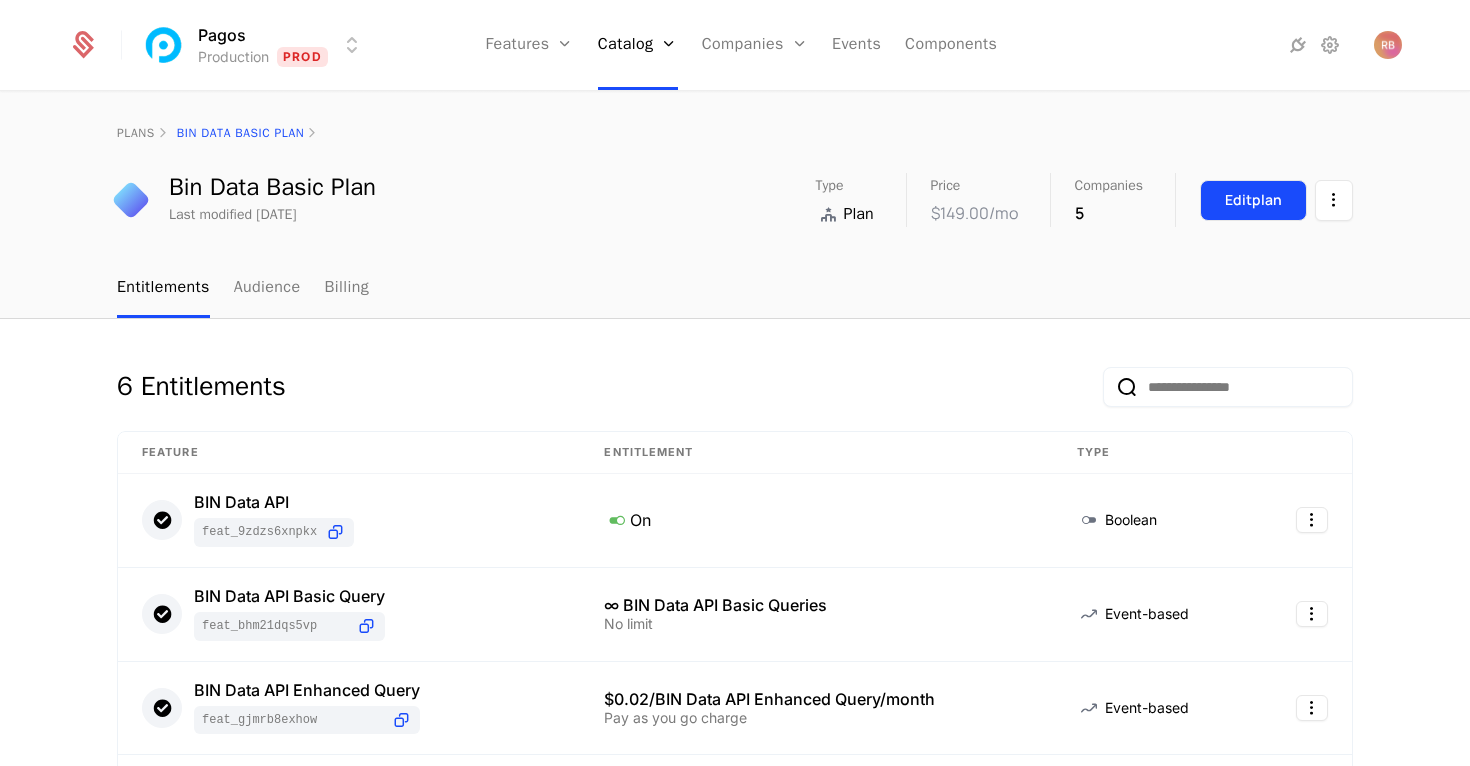 click on "Edit  plan" at bounding box center [1253, 200] 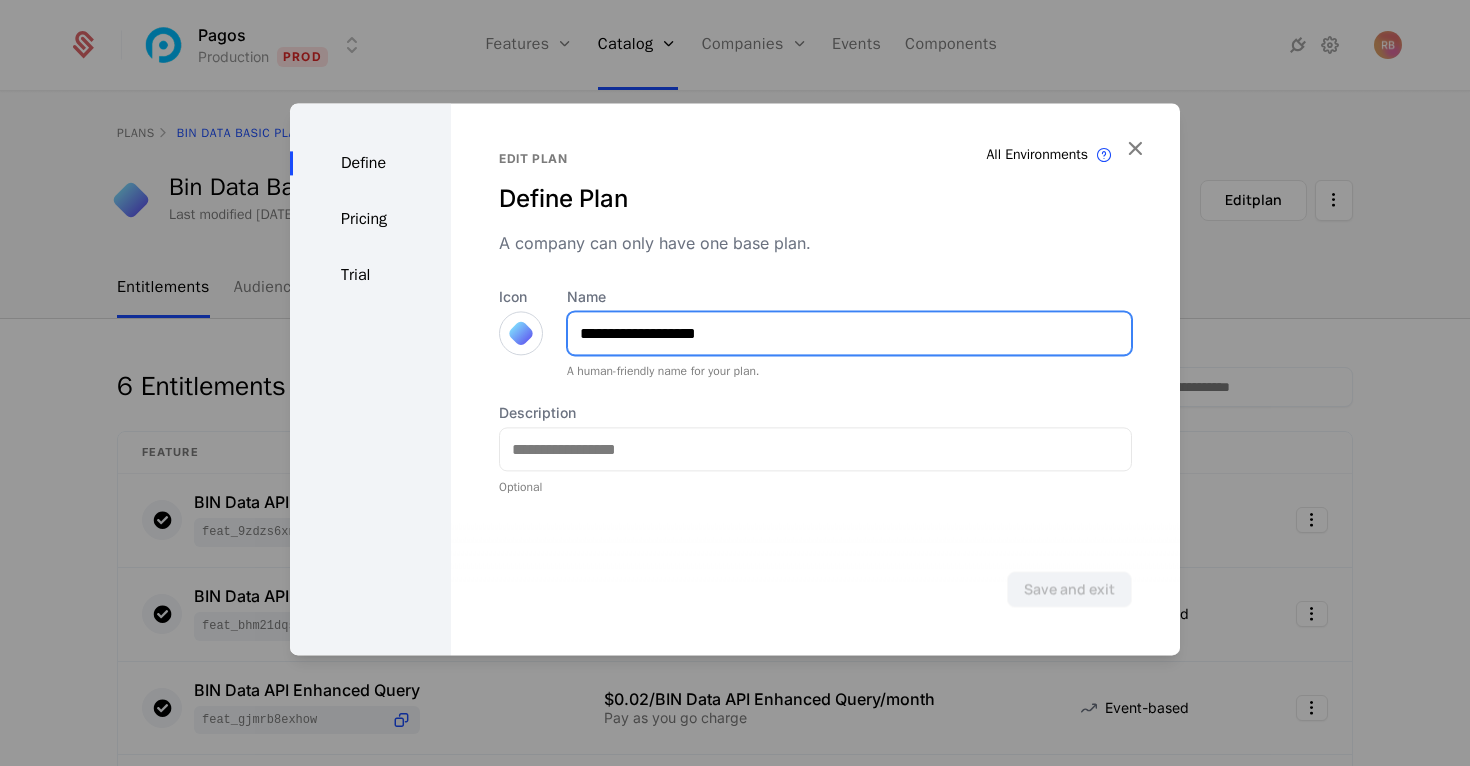 click on "**********" at bounding box center (849, 333) 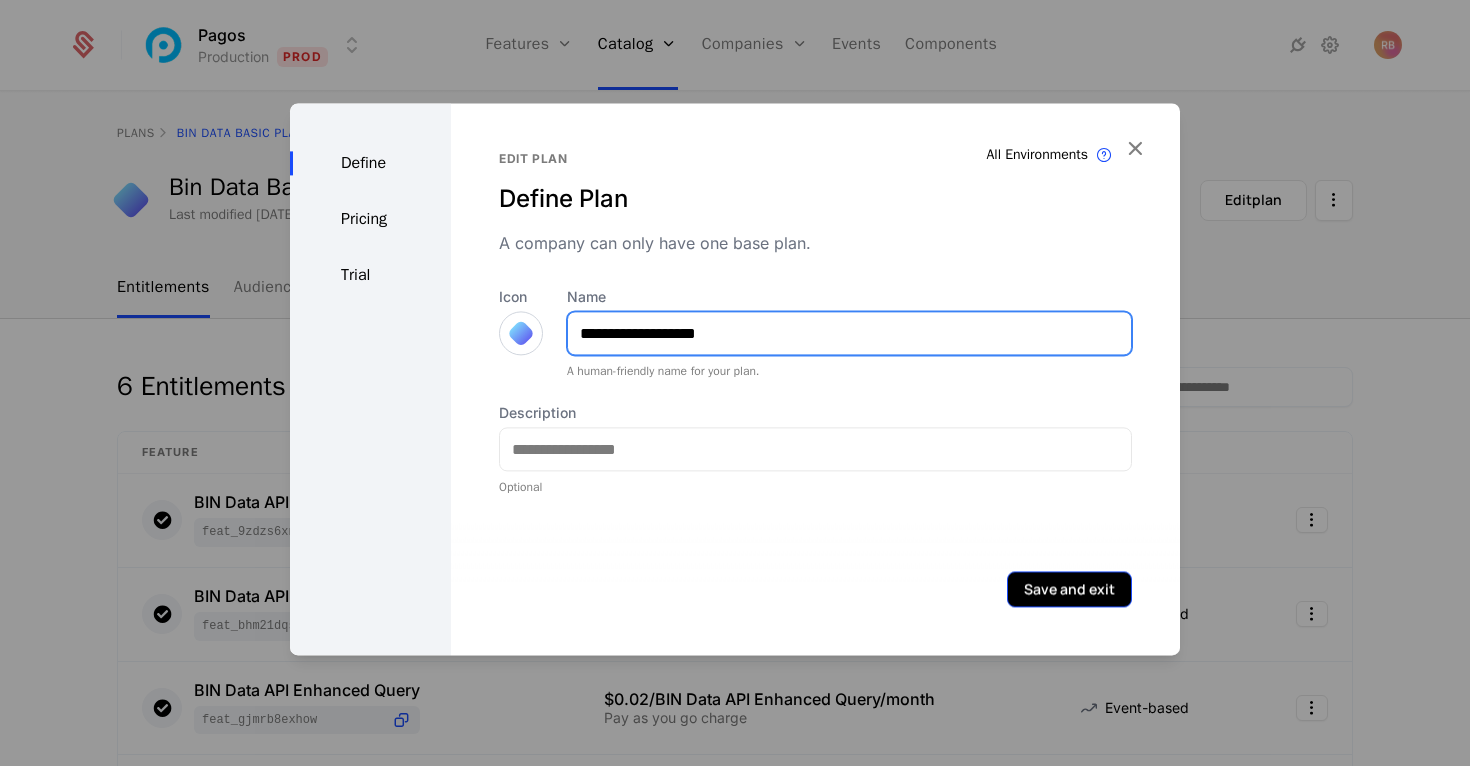 type on "**********" 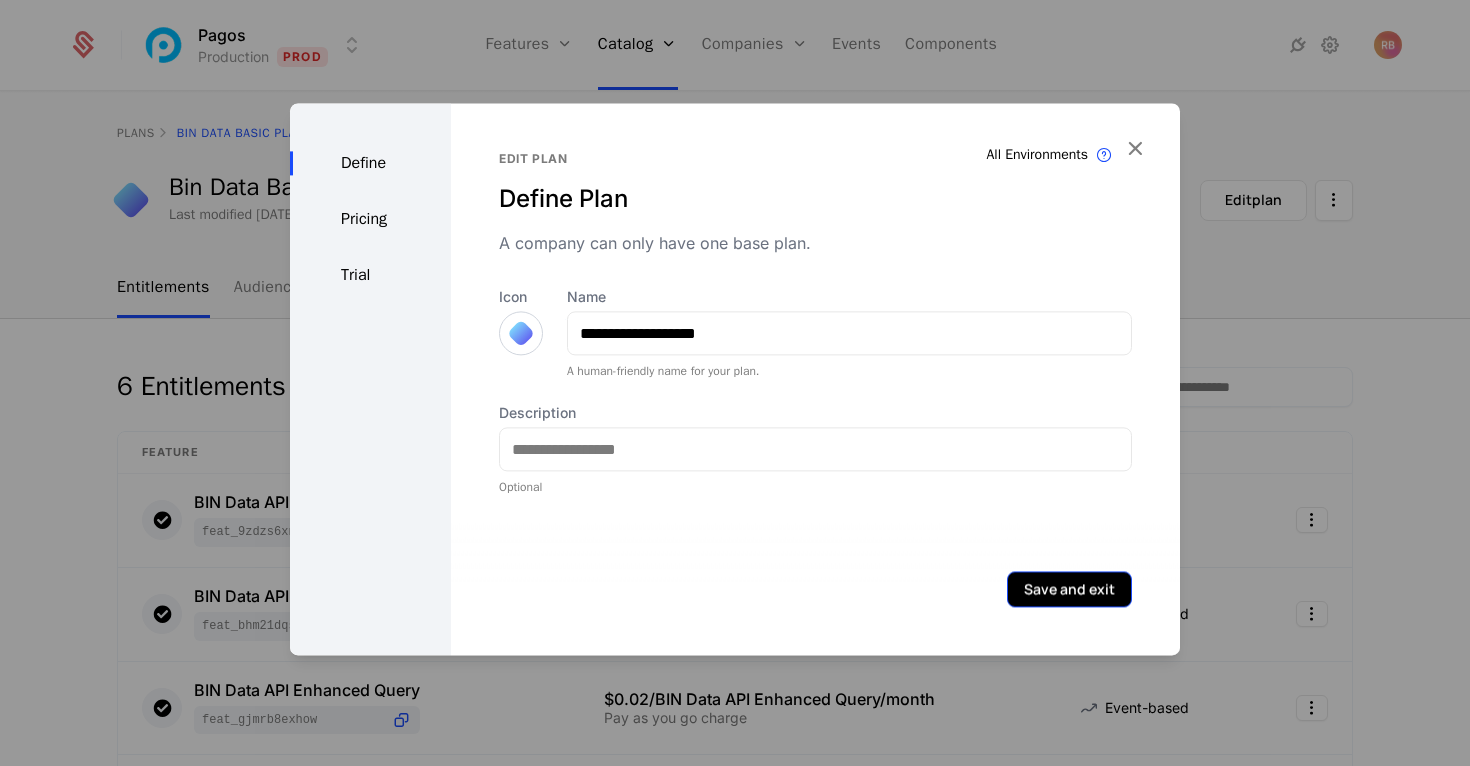 click on "Save and exit" at bounding box center (1069, 589) 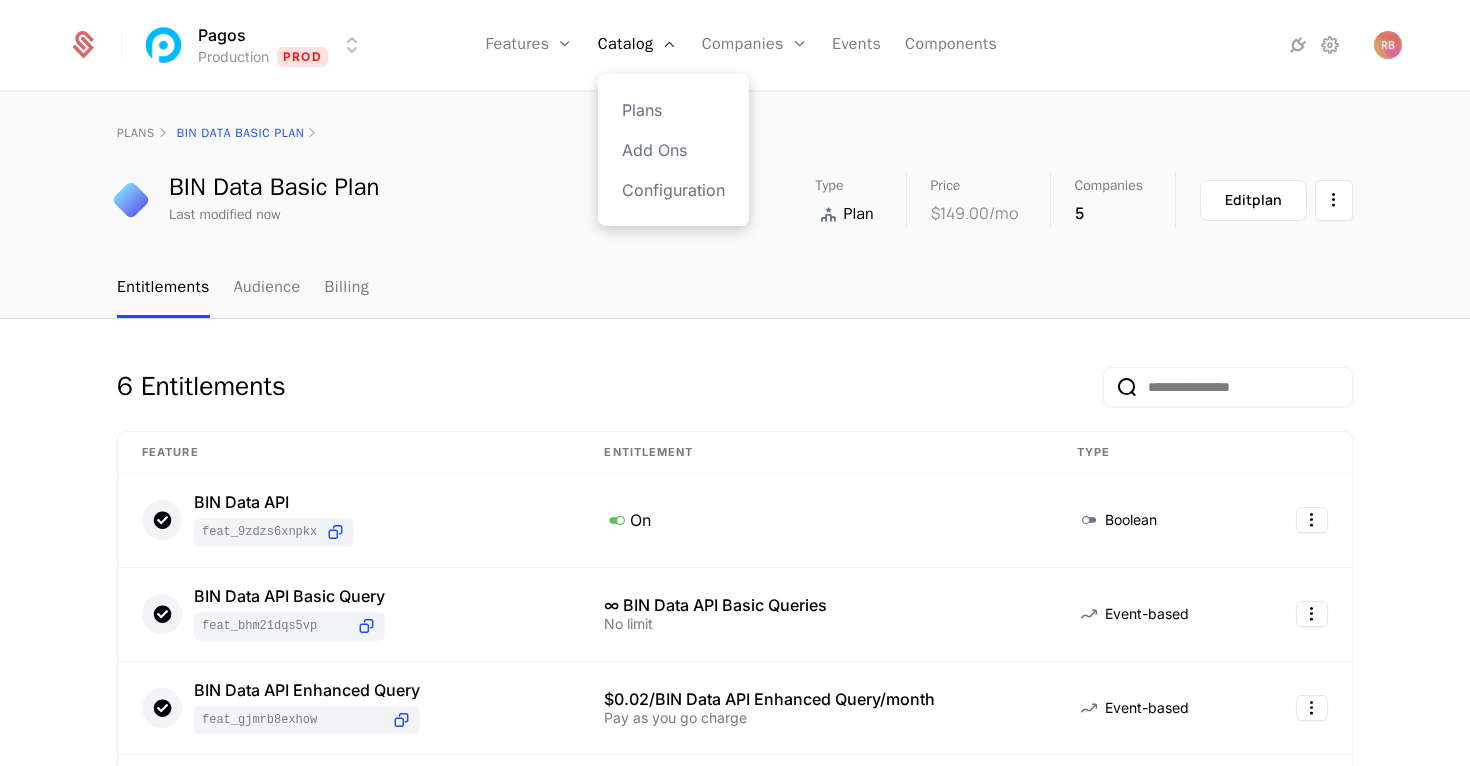 click on "Plans Add Ons Configuration" at bounding box center [673, 150] 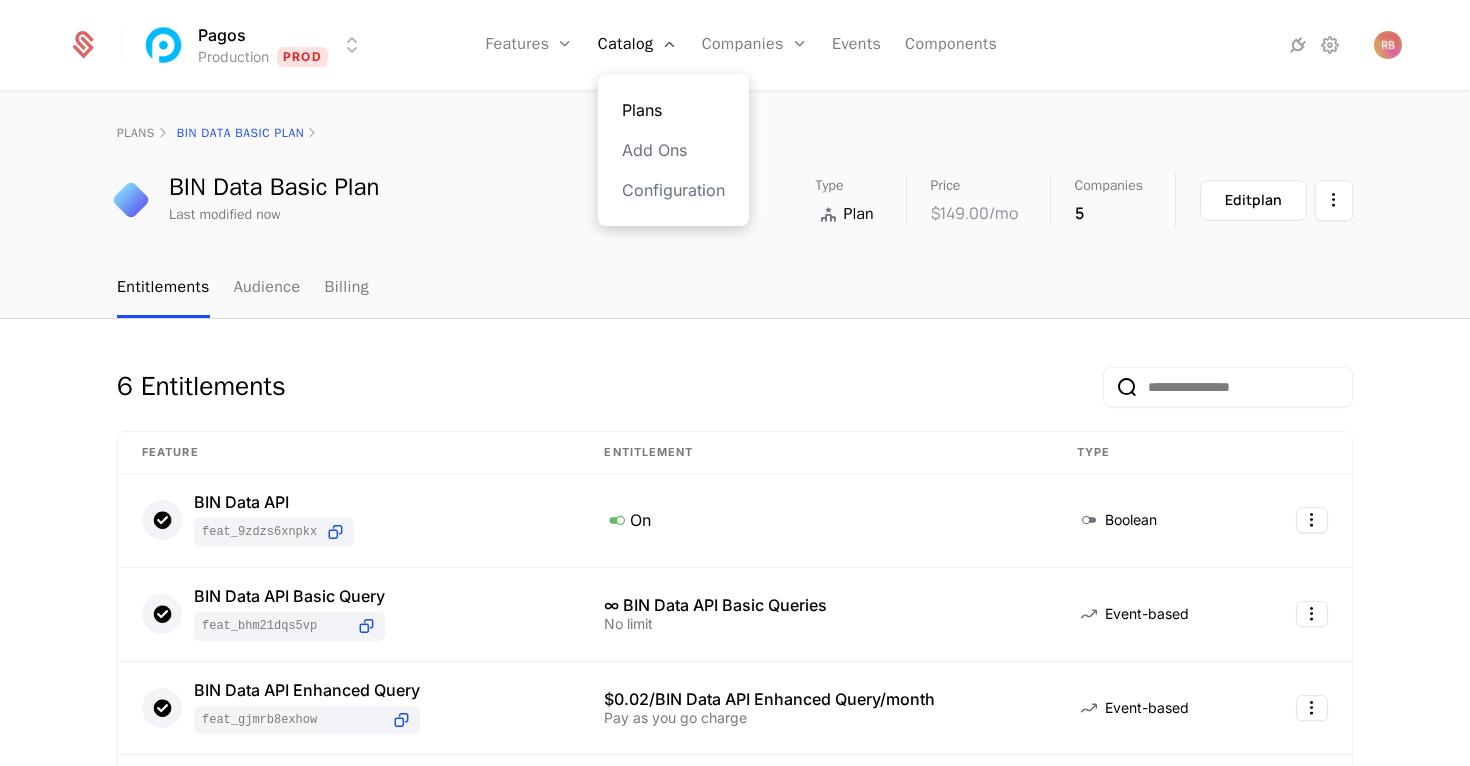 click on "Plans" at bounding box center (673, 110) 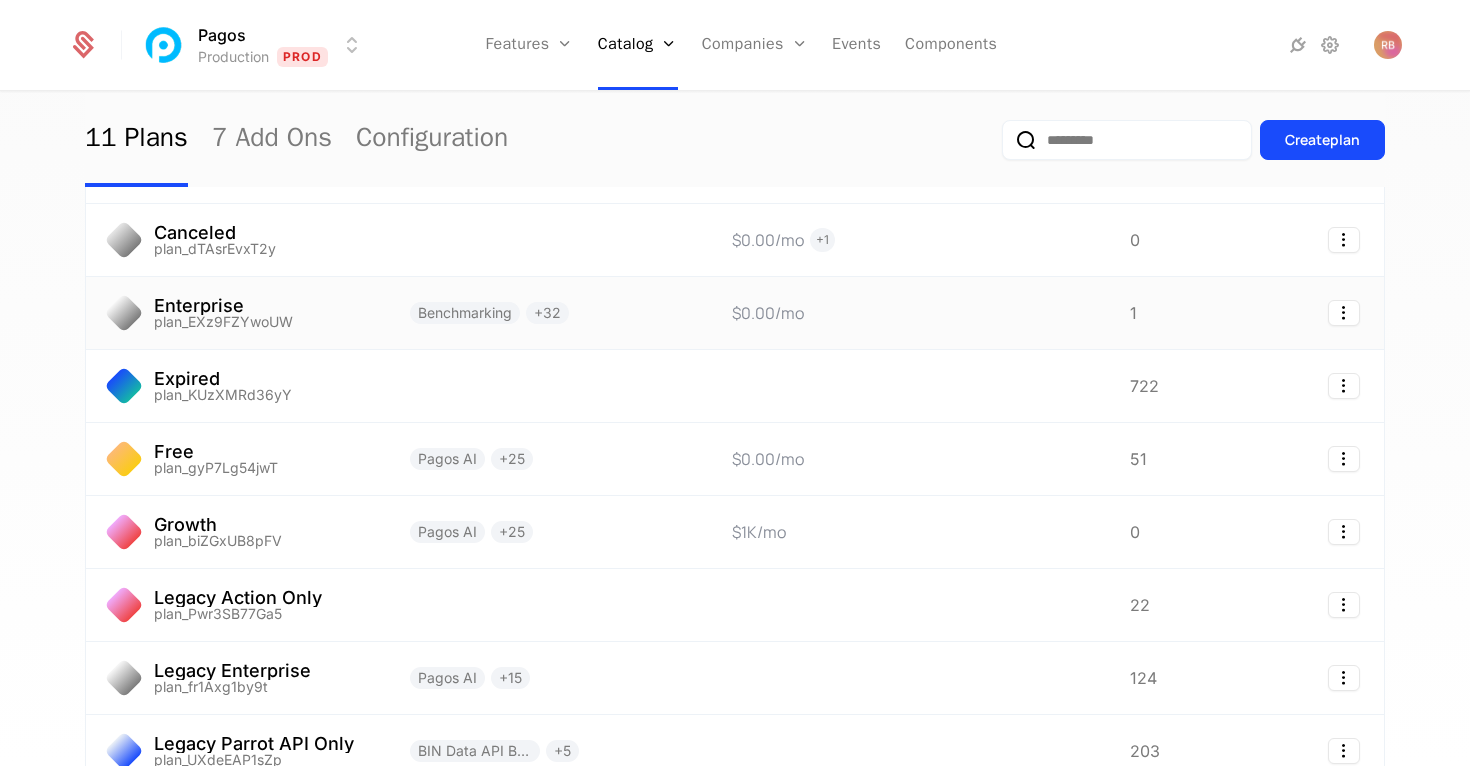 scroll, scrollTop: 206, scrollLeft: 0, axis: vertical 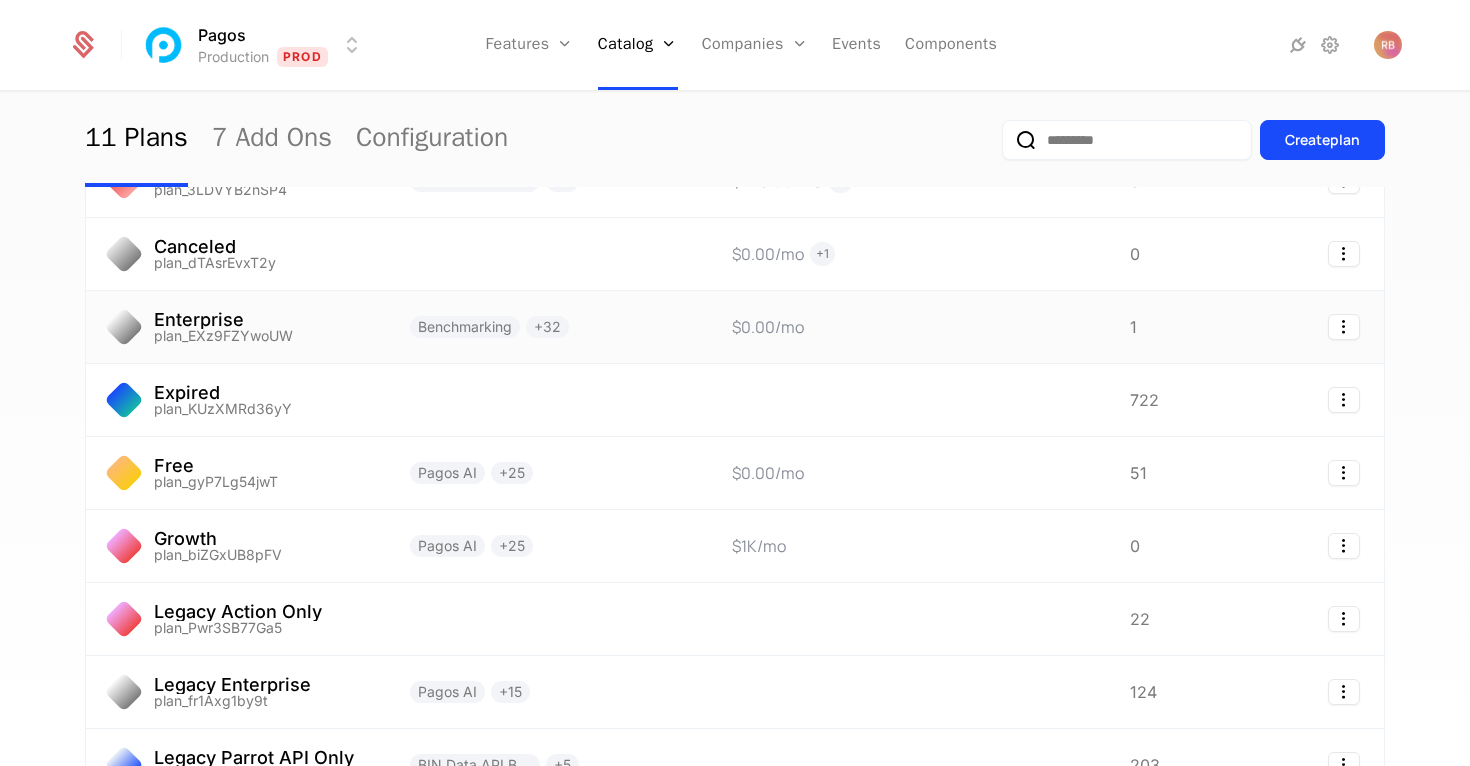 click on "Benchmarking + 32" at bounding box center (547, 327) 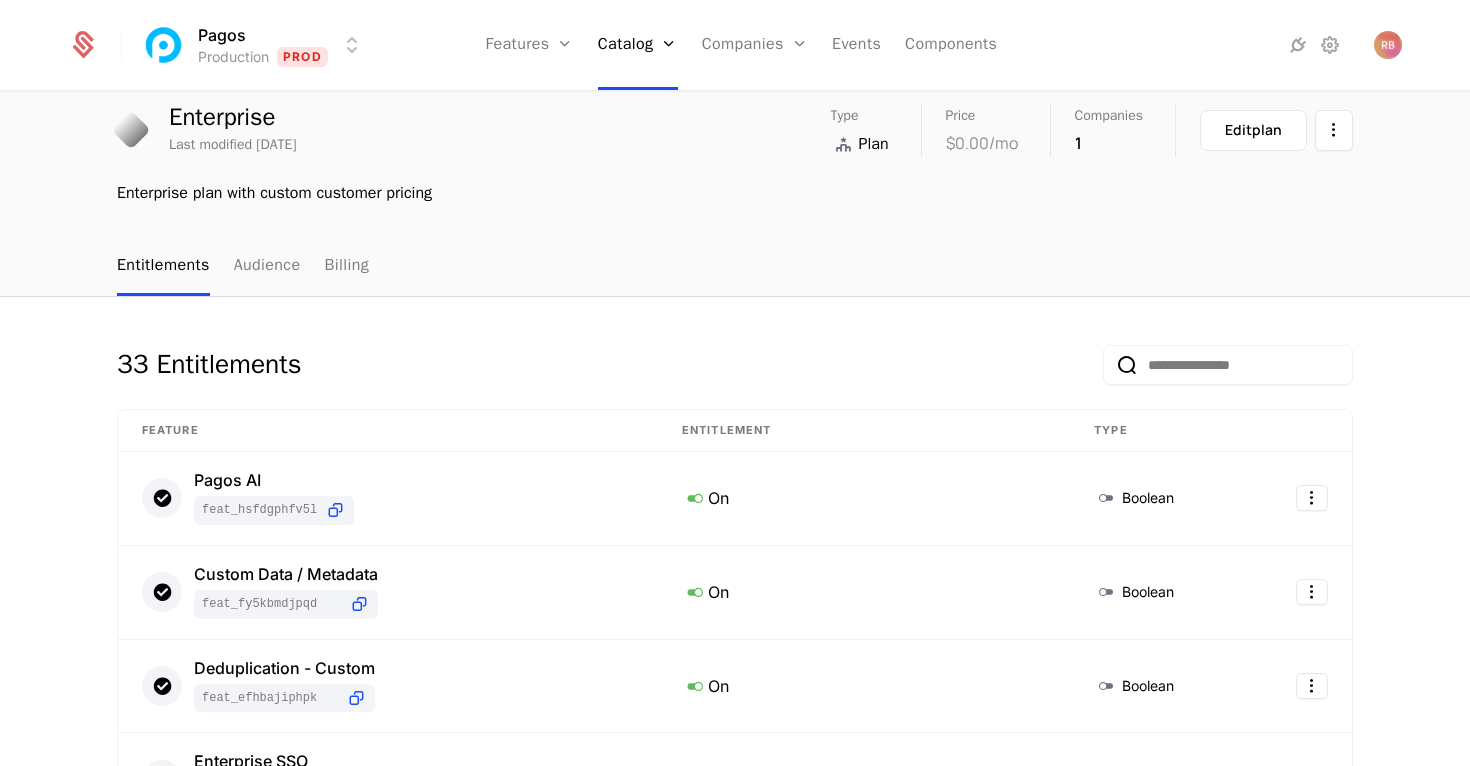 scroll, scrollTop: 64, scrollLeft: 0, axis: vertical 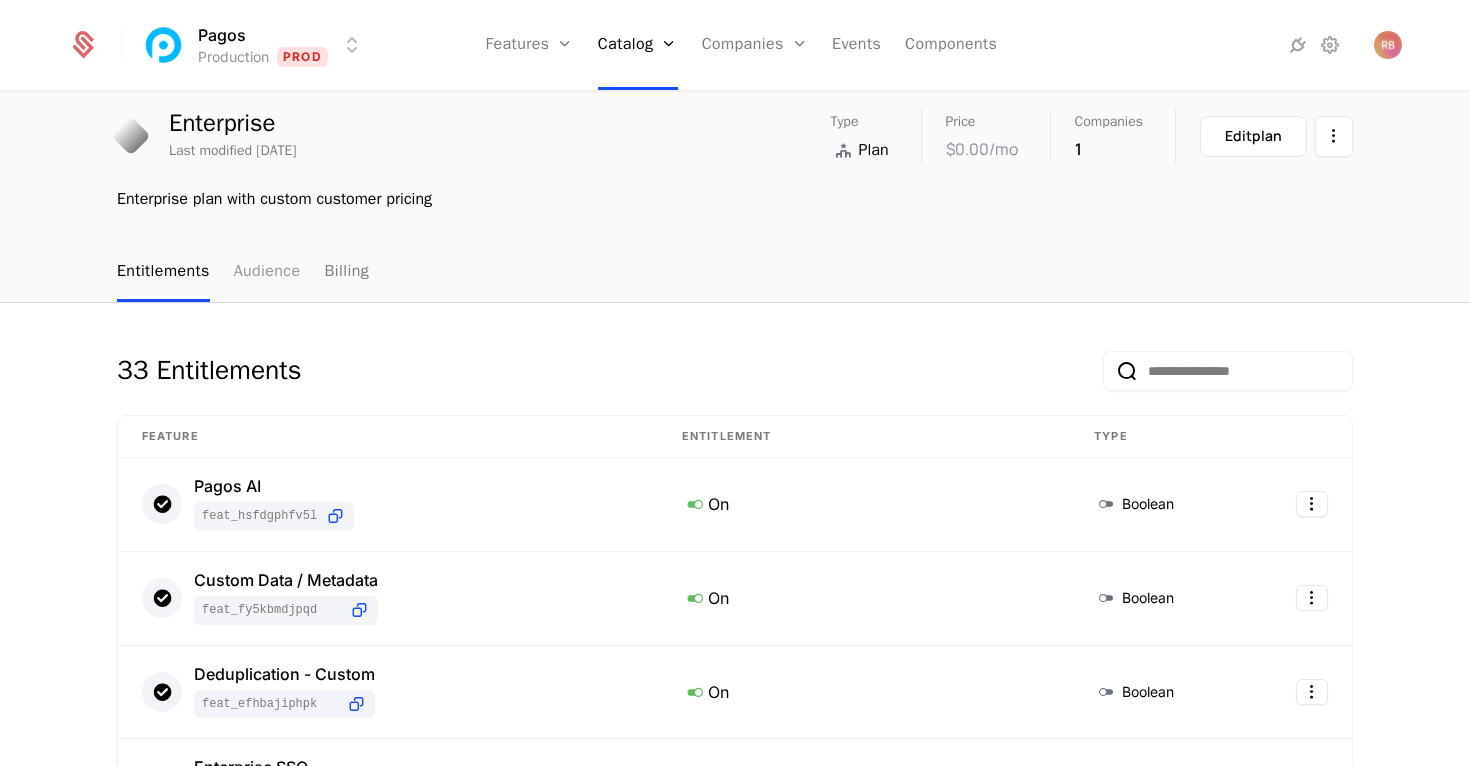 click on "Audience" at bounding box center (267, 272) 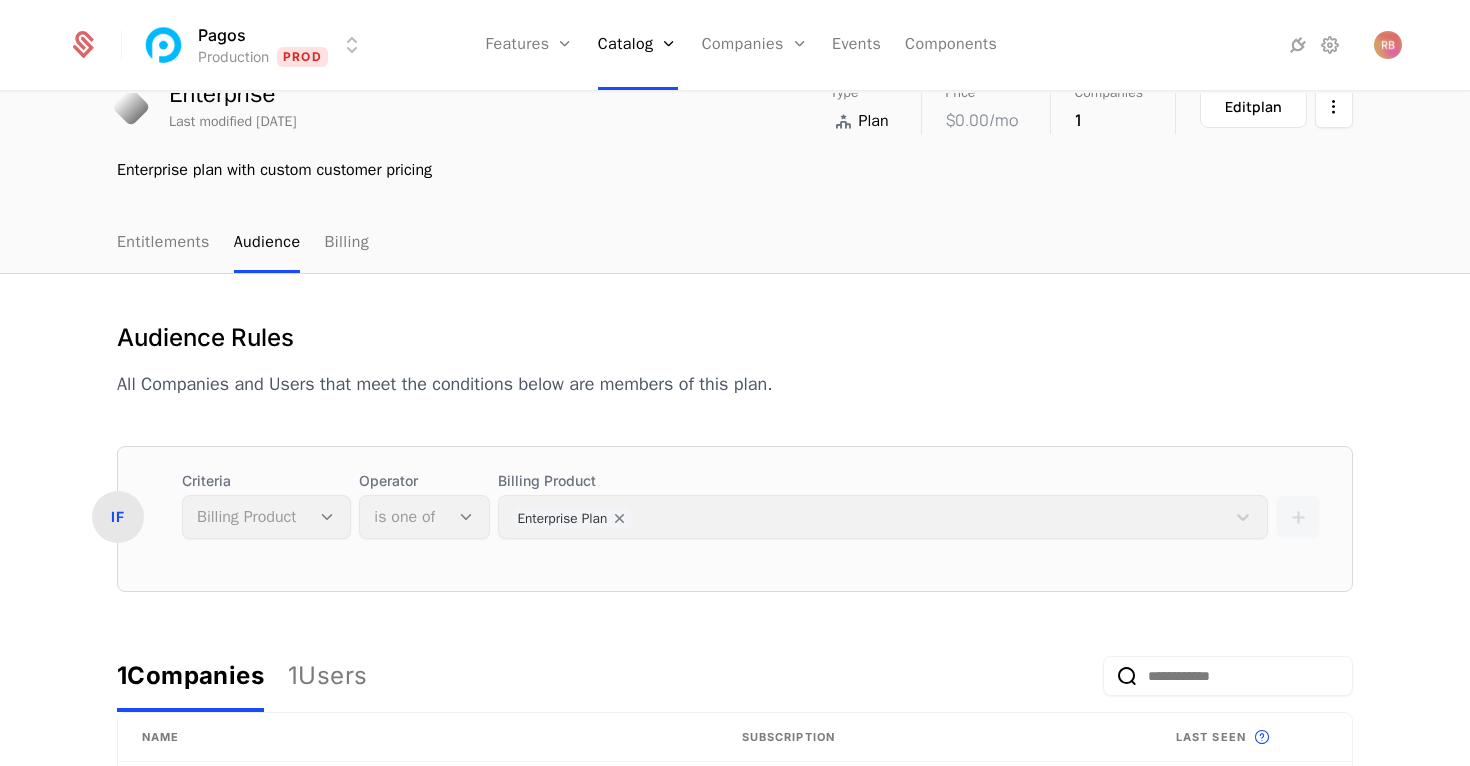 scroll, scrollTop: 84, scrollLeft: 0, axis: vertical 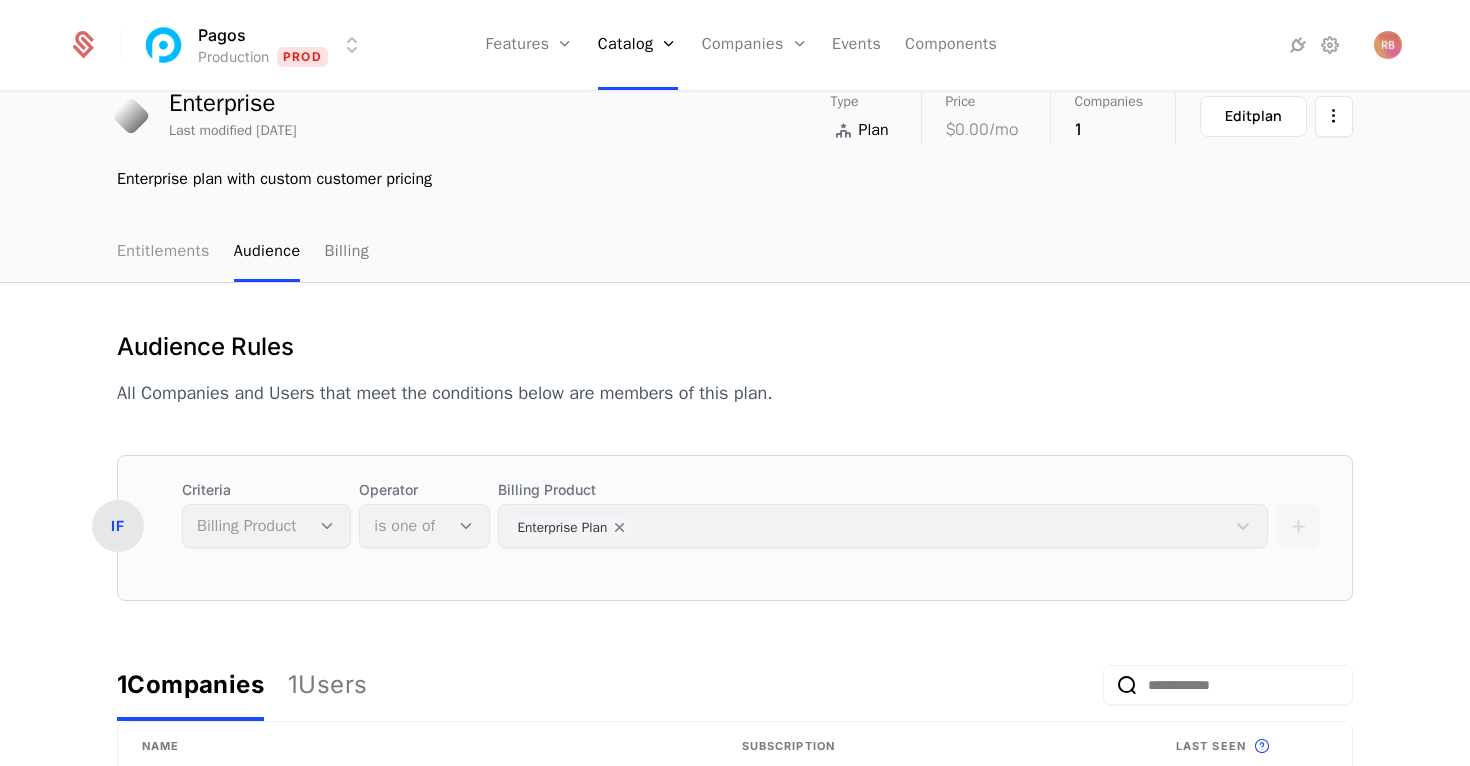 click on "Entitlements" at bounding box center (163, 252) 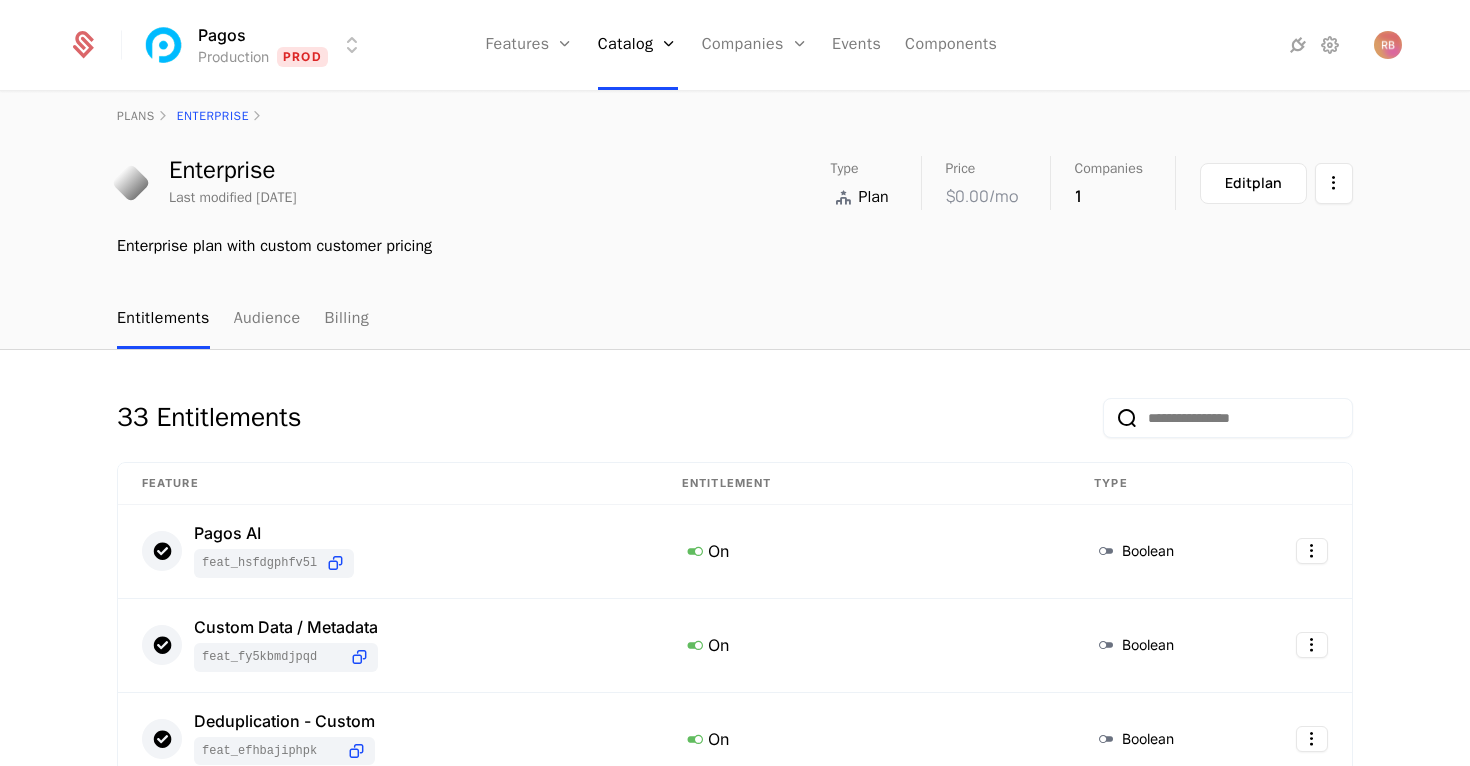 scroll, scrollTop: 0, scrollLeft: 0, axis: both 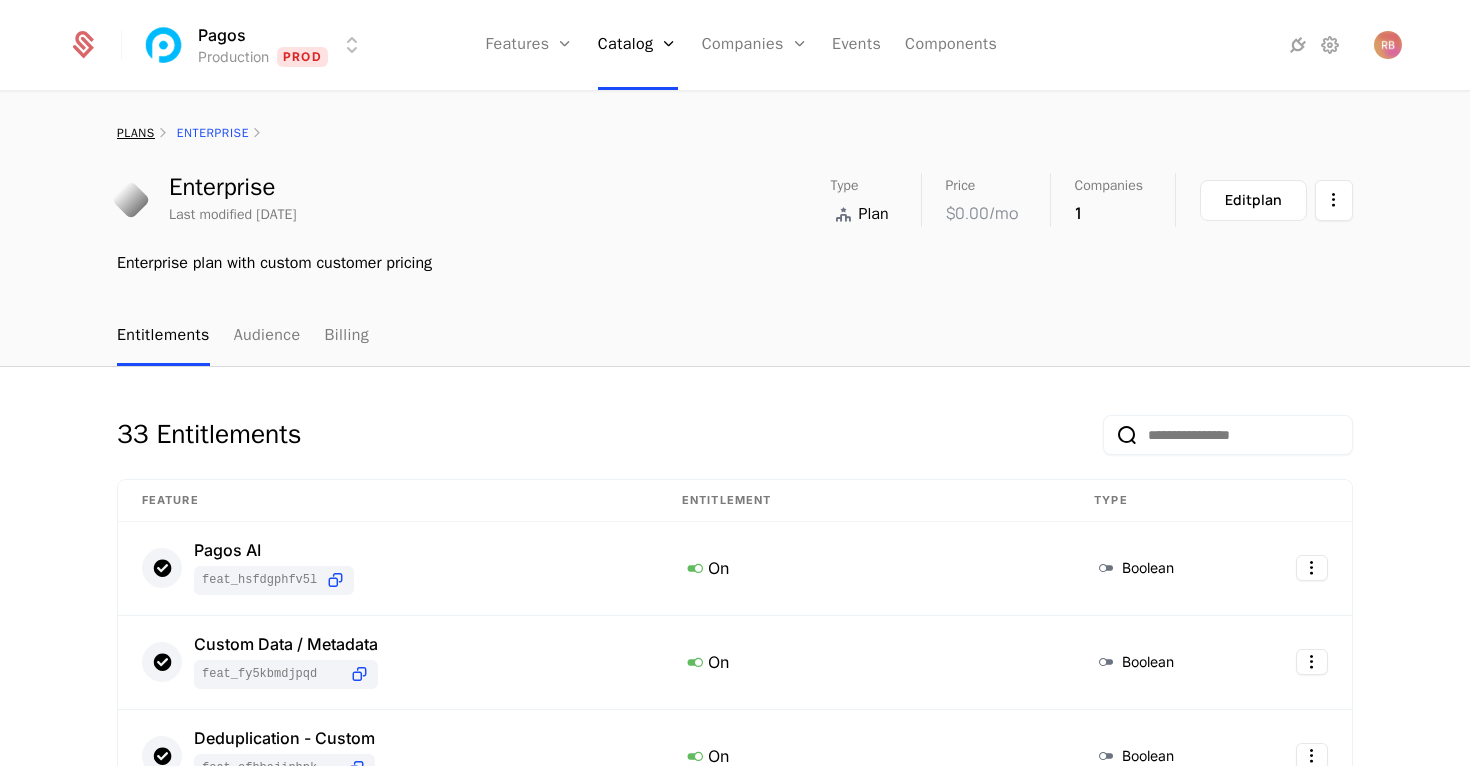 click on "plans" at bounding box center [136, 133] 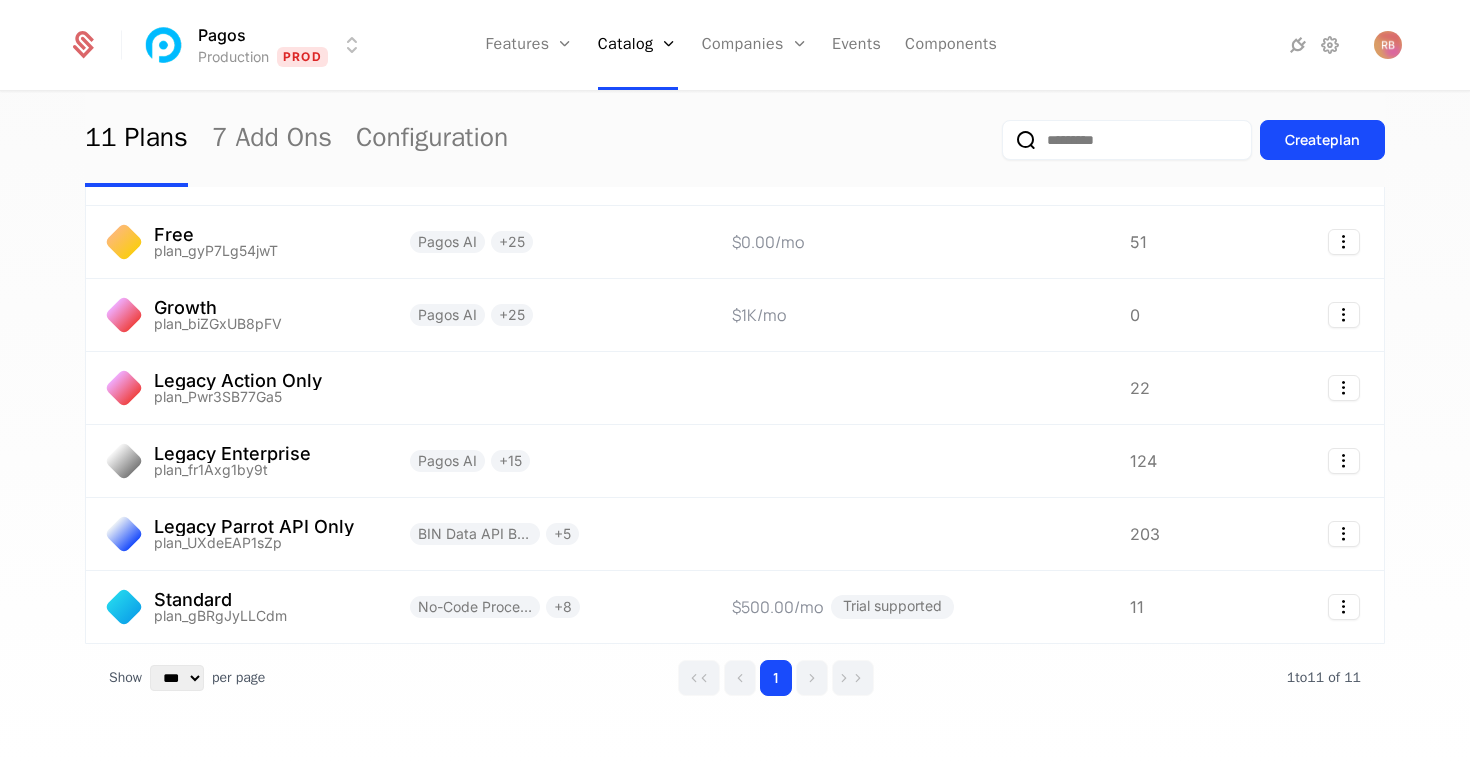scroll, scrollTop: 443, scrollLeft: 0, axis: vertical 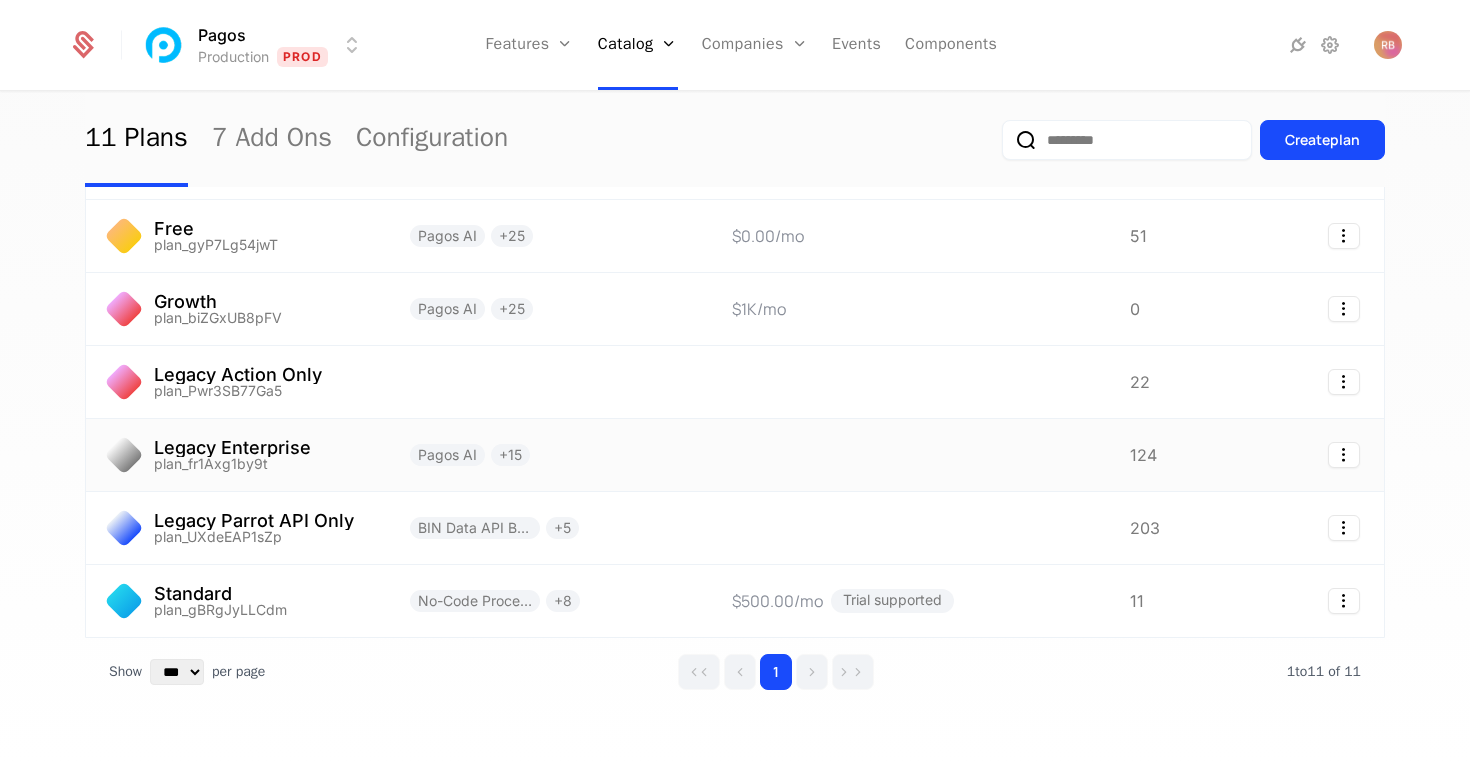 click on "Pagos AI + 15" at bounding box center (547, 455) 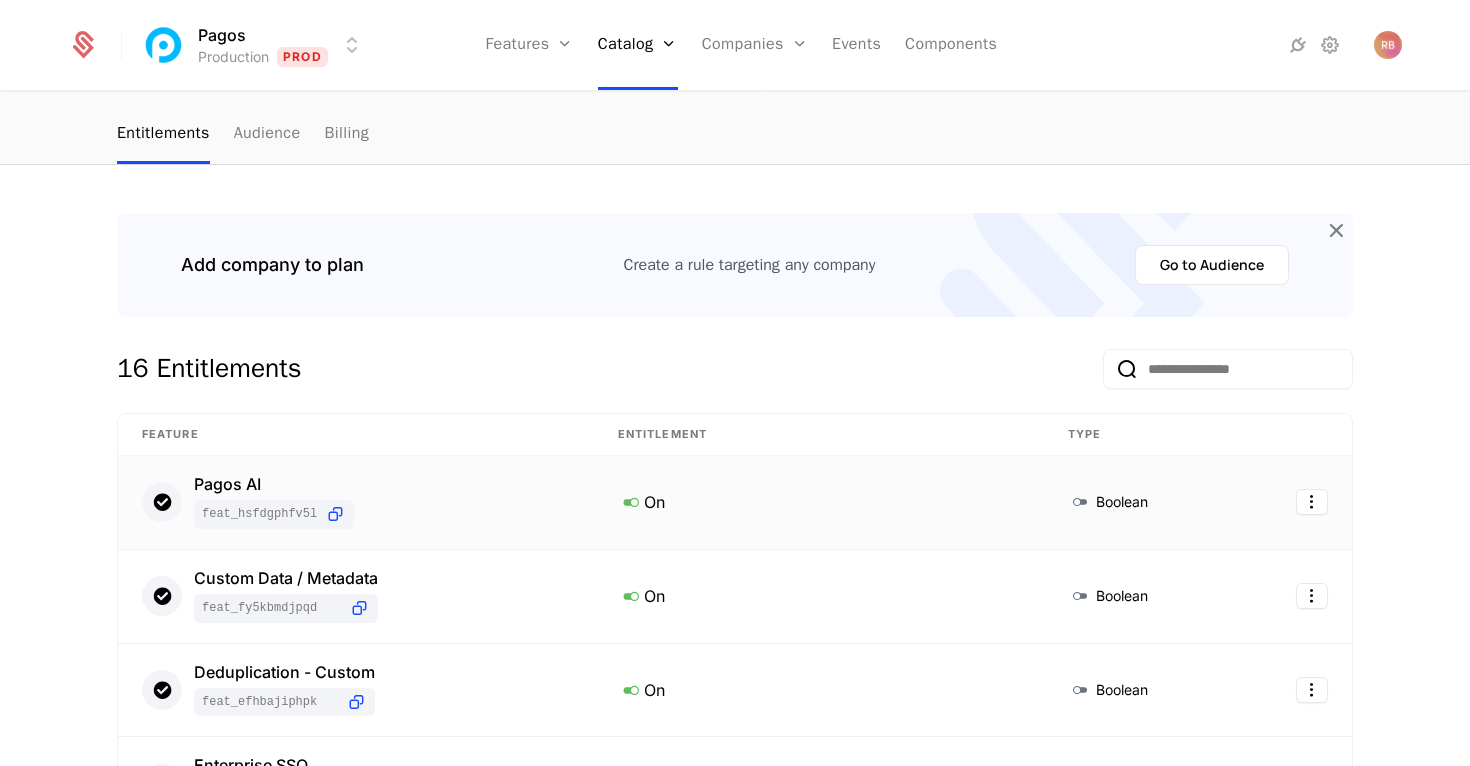 scroll, scrollTop: 125, scrollLeft: 0, axis: vertical 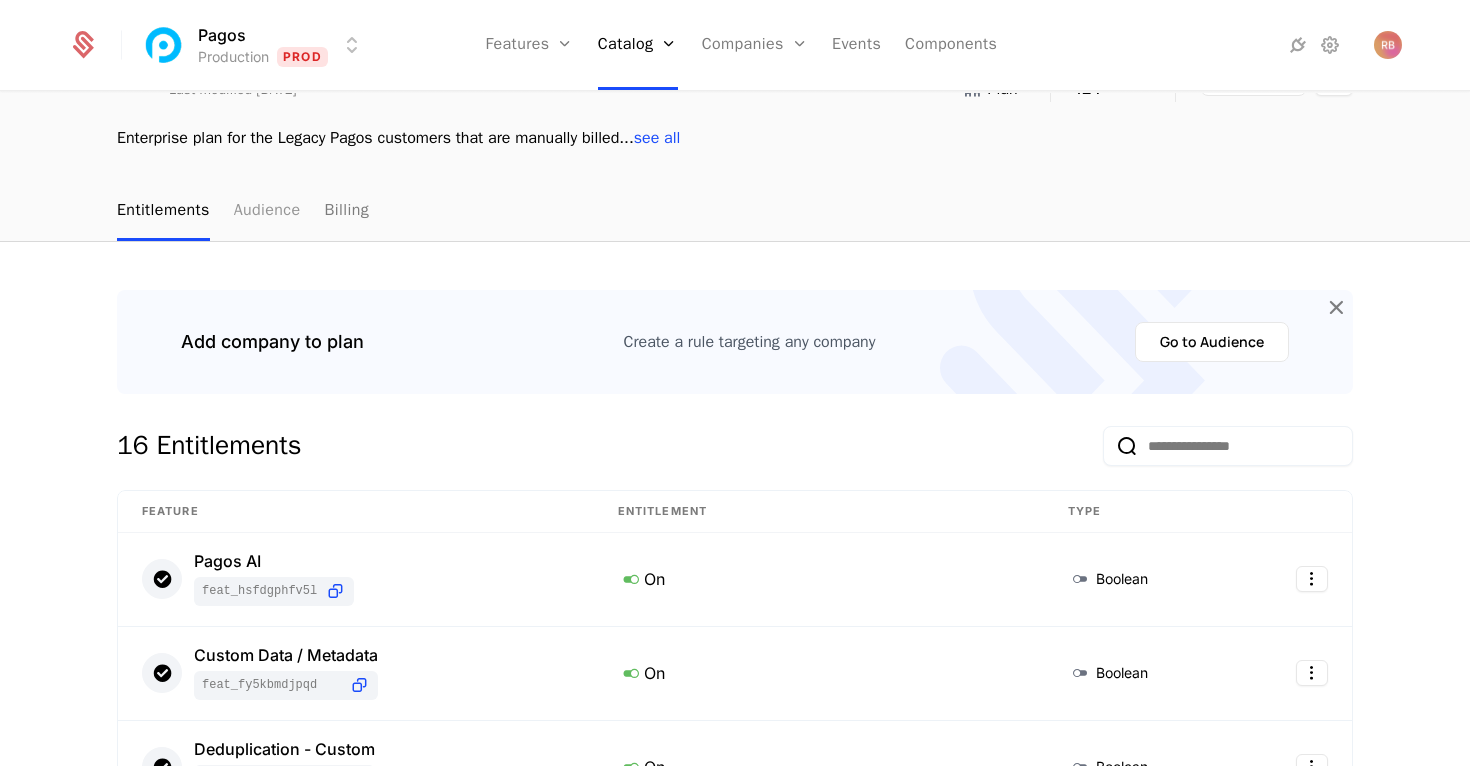 click on "Audience" at bounding box center [267, 211] 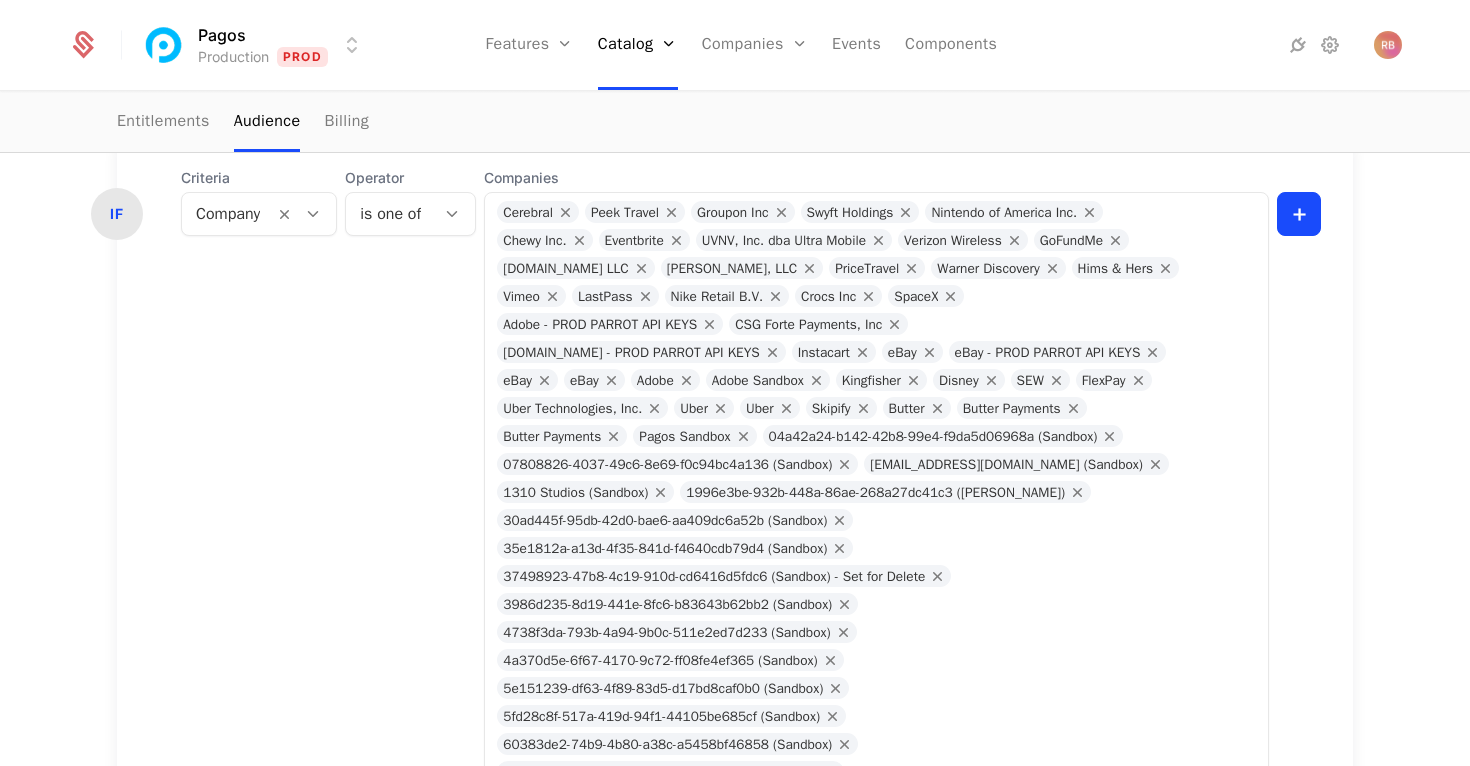 scroll, scrollTop: 389, scrollLeft: 0, axis: vertical 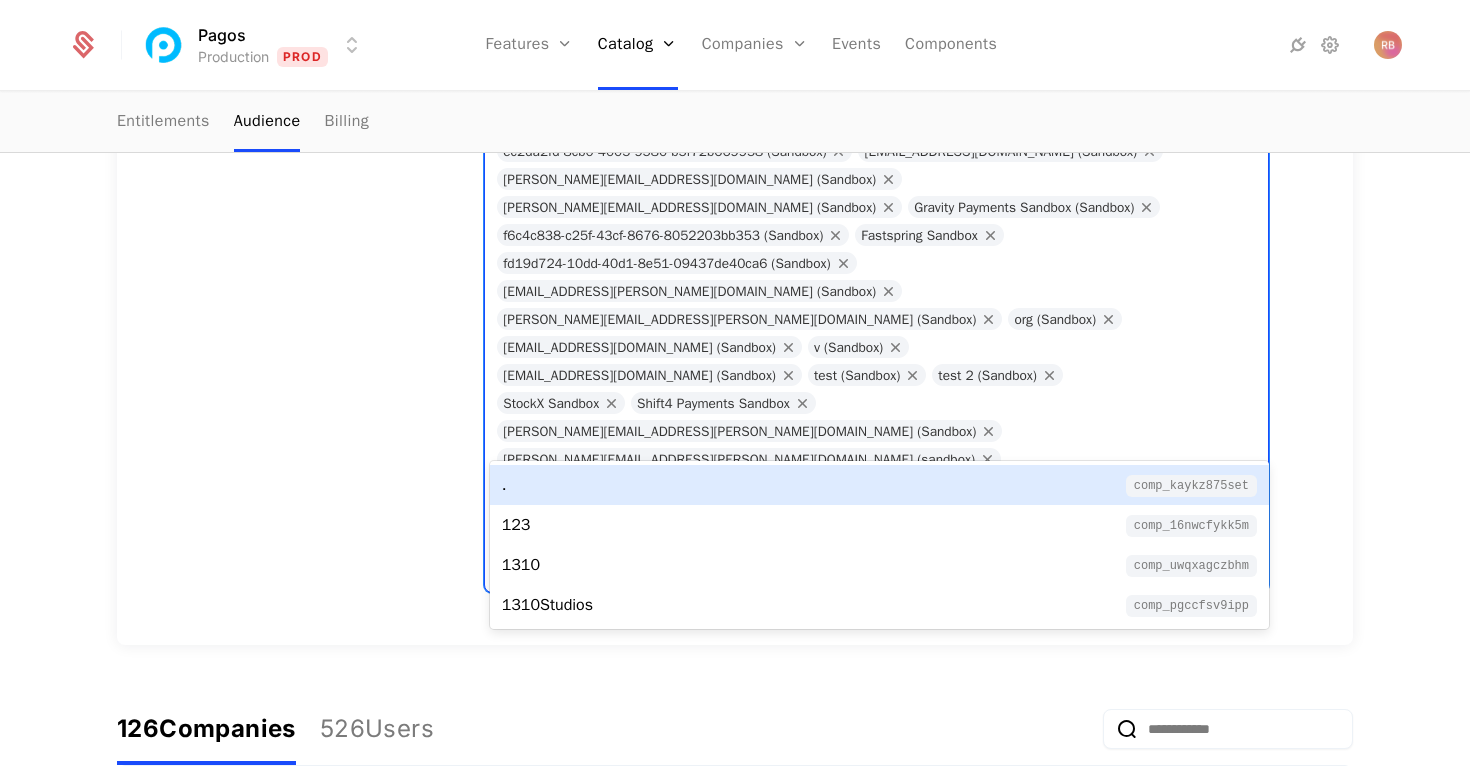 click on "Cerebral Peek Travel Groupon Inc Swyft Holdings Nintendo of America Inc. Chewy Inc. Eventbrite UVNV, Inc. dba Ultra Mobile Verizon Wireless GoFundMe Saks.com LLC Wolfe, LLC PriceTravel Warner Discovery Hims & Hers Vimeo LastPass Nike Retail B.V. Crocs Inc SpaceX Adobe - PROD PARROT API KEYS CSG Forte Payments, Inc Super.com - PROD PARROT API KEYS Instacart eBay eBay - PROD PARROT API KEYS eBay eBay Adobe Adobe Sandbox Kingfisher Disney SEW FlexPay Uber Technologies, Inc. Uber Uber Skipify Butter Butter Payments Butter Payments Pagos Sandbox 04a42a24-b142-42b8-99e4-f9da5d06968a (Sandbox) 07808826-4037-49c6-8e69-f0c94bc4a136 (Sandbox) 0FROST9@GMAIL.COM (Sandbox) 1310 Studios (Sandbox) 1996e3be-932b-448a-86ae-268a27dc41c3 (andy Sandbox) 30ad445f-95db-42d0-bae6-aa409dc6a52b (Sandbox) 35e1812a-a13d-4f35-841d-f4640cdb79d4 (Sandbox) 37498923-47b8-4c19-910d-cd6416d5fdc6 (Sandbox) - Set for Delete 3986d235-8d19-441e-8fc6-b83643b62bb2 (Sandbox) 4738f3da-793b-4a94-9b0c-511e2ed7d233 (Sandbox) PriceTravel (Sandbox) SpaceX" at bounding box center (843, -254) 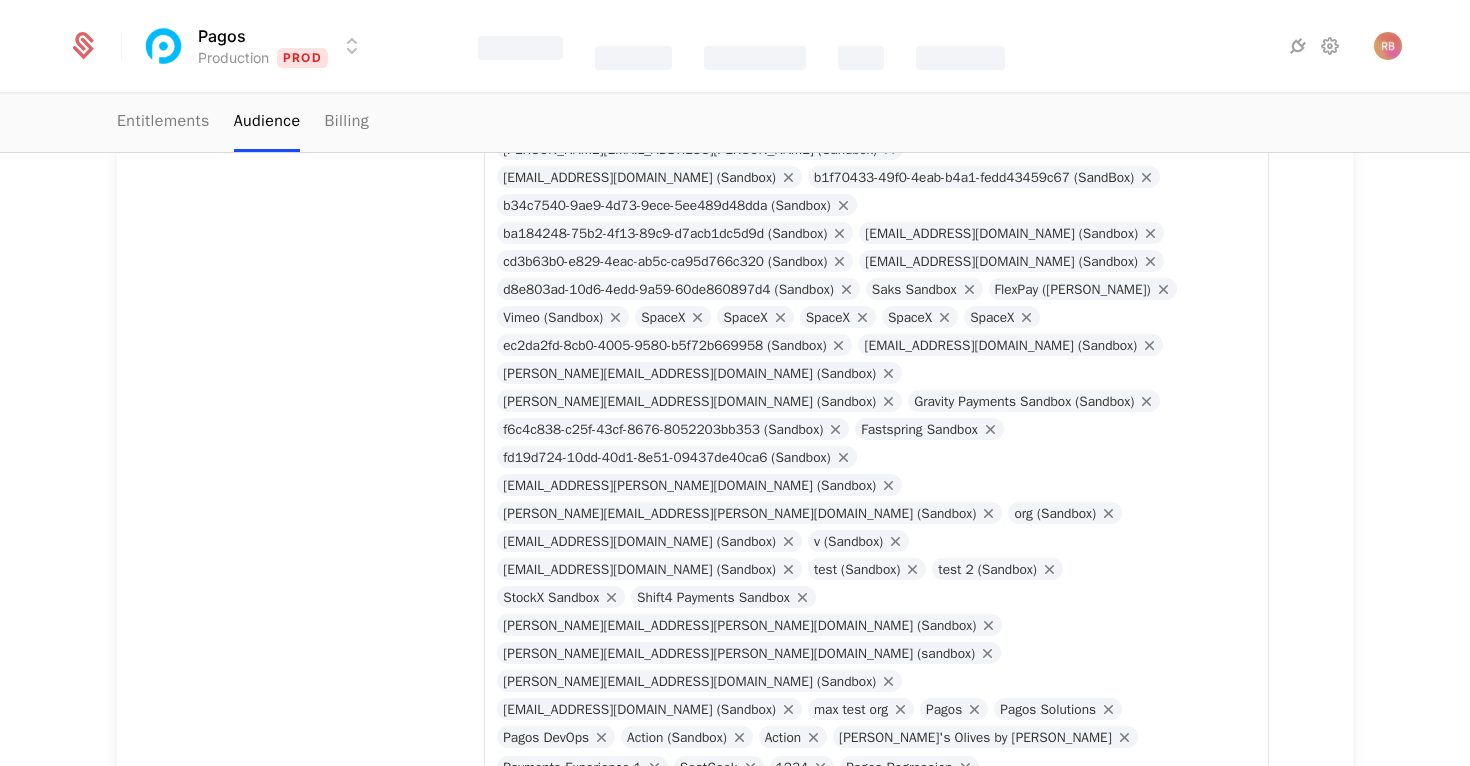 scroll, scrollTop: 1458, scrollLeft: 0, axis: vertical 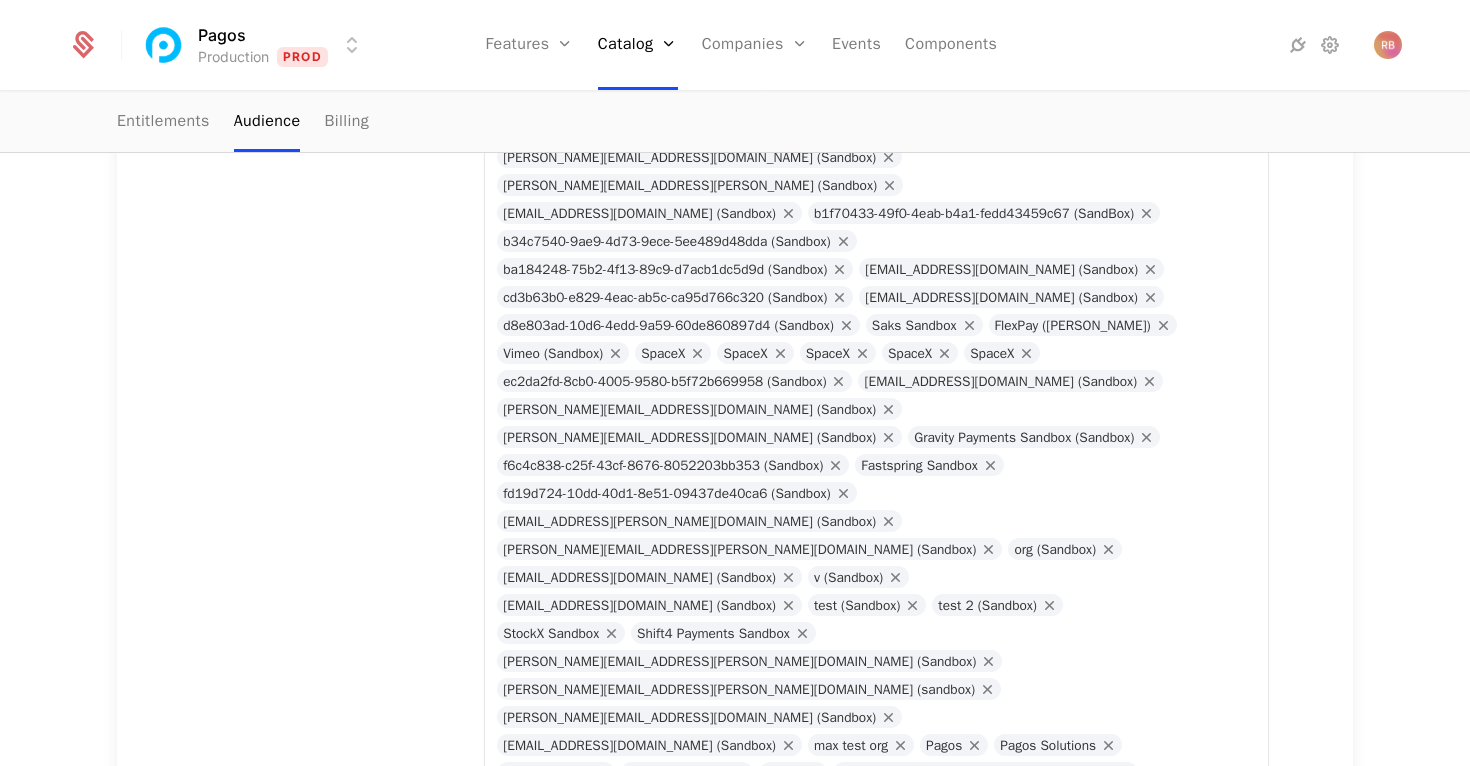 click on "Cerebral Peek Travel Groupon Inc Swyft Holdings Nintendo of America Inc. Chewy Inc. Eventbrite UVNV, Inc. dba Ultra Mobile Verizon Wireless GoFundMe Saks.com LLC Wolfe, LLC PriceTravel Warner Discovery Hims & Hers Vimeo LastPass Nike Retail B.V. Crocs Inc SpaceX Adobe - PROD PARROT API KEYS CSG Forte Payments, Inc Super.com - PROD PARROT API KEYS Instacart eBay eBay - PROD PARROT API KEYS eBay eBay Adobe Adobe Sandbox Kingfisher Disney SEW FlexPay Uber Technologies, Inc. Uber Uber Skipify Butter Butter Payments Butter Payments Pagos Sandbox 04a42a24-b142-42b8-99e4-f9da5d06968a (Sandbox) 07808826-4037-49c6-8e69-f0c94bc4a136 (Sandbox) 0FROST9@GMAIL.COM (Sandbox) 1310 Studios (Sandbox) 1996e3be-932b-448a-86ae-268a27dc41c3 (andy Sandbox) 30ad445f-95db-42d0-bae6-aa409dc6a52b (Sandbox) 35e1812a-a13d-4f35-841d-f4640cdb79d4 (Sandbox) 37498923-47b8-4c19-910d-cd6416d5fdc6 (Sandbox) - Set for Delete 3986d235-8d19-441e-8fc6-b83643b62bb2 (Sandbox) 4738f3da-793b-4a94-9b0c-511e2ed7d233 (Sandbox) PriceTravel (Sandbox) SpaceX" at bounding box center [843, -24] 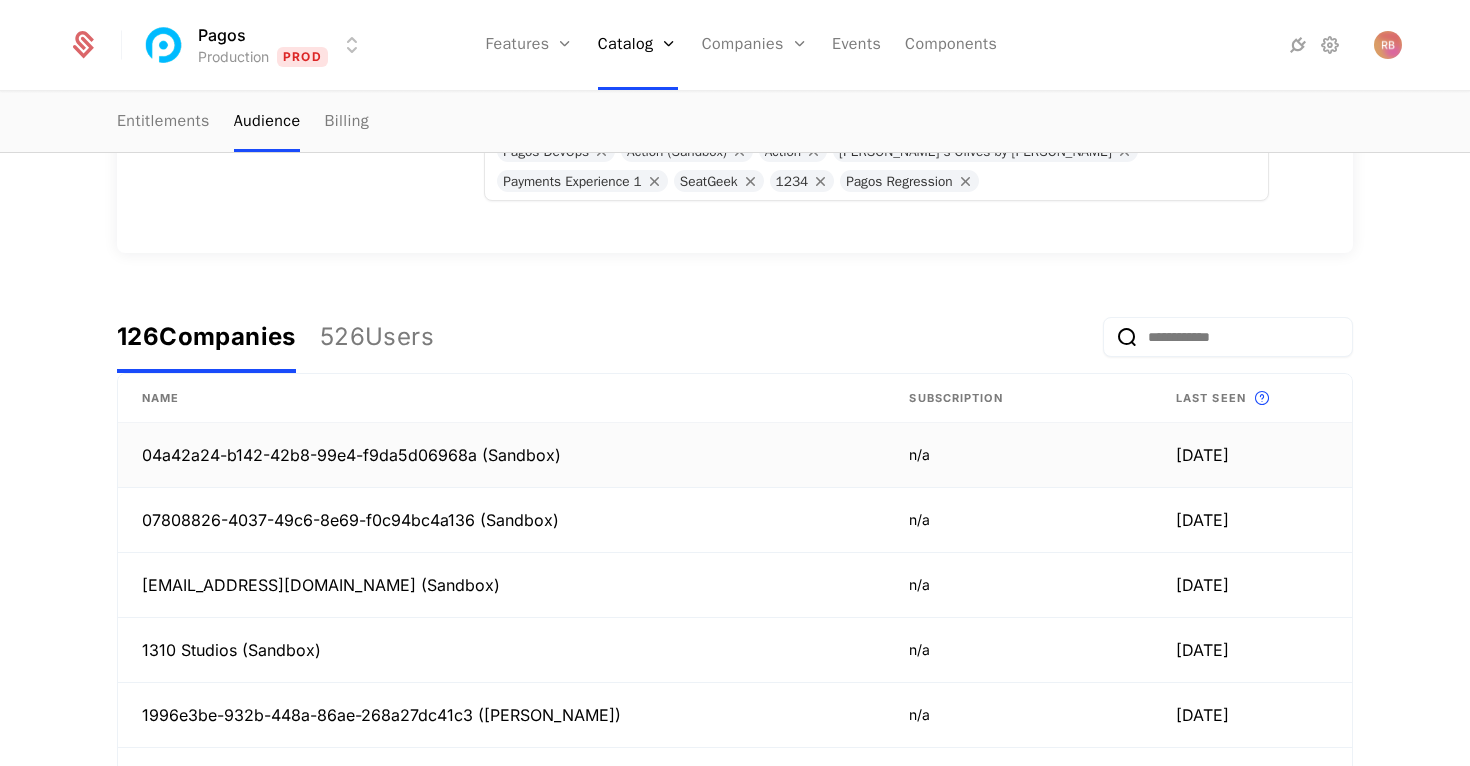 scroll, scrollTop: 2013, scrollLeft: 0, axis: vertical 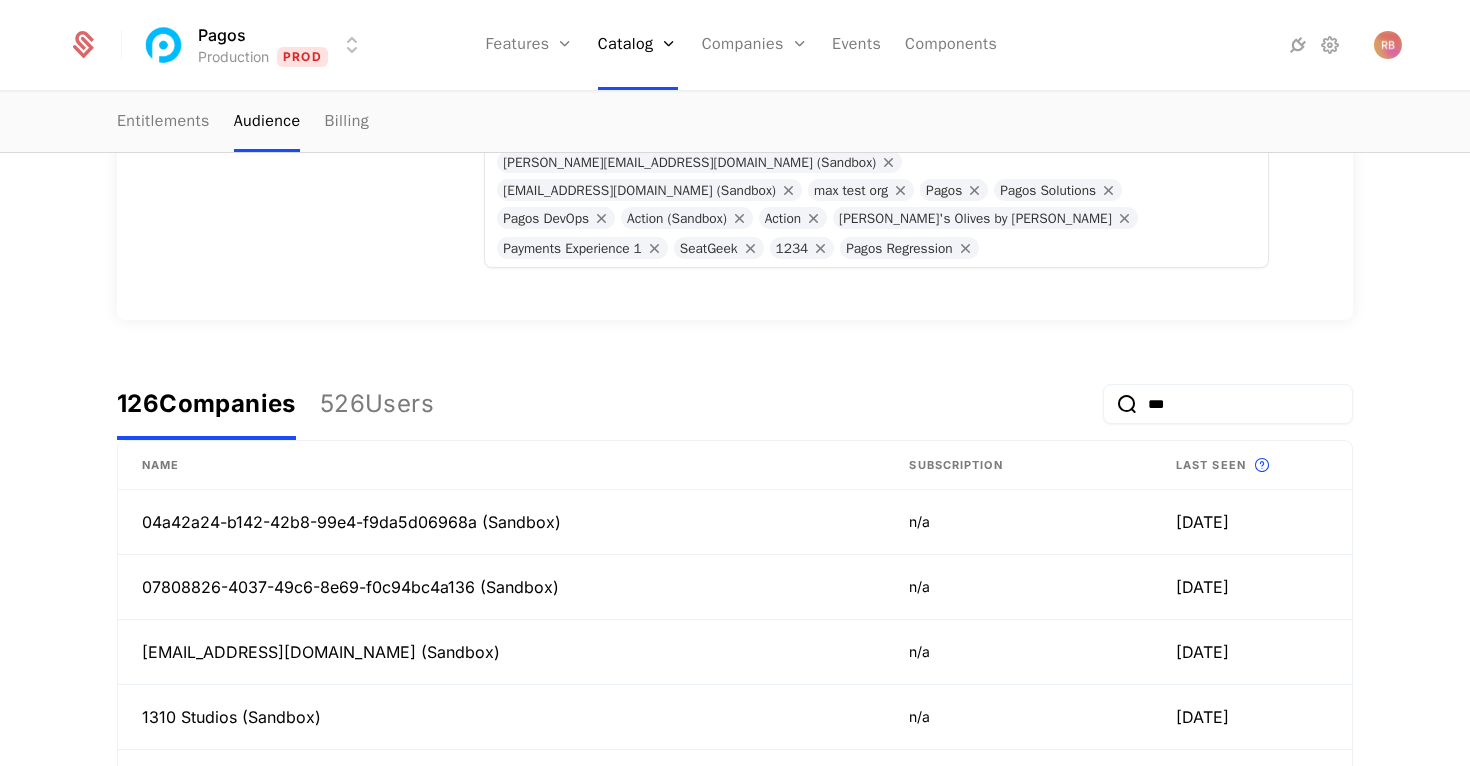 type on "****" 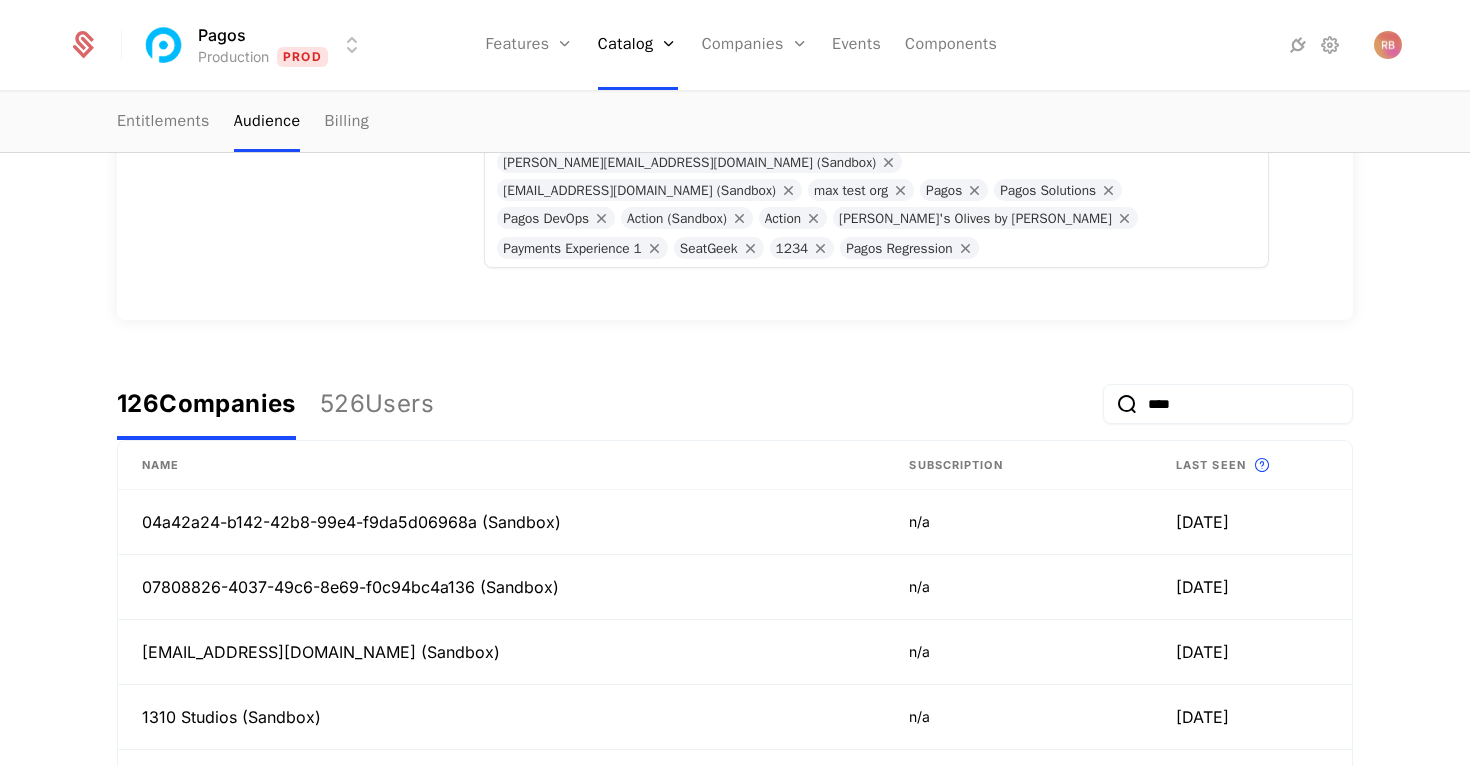 scroll, scrollTop: 1865, scrollLeft: 0, axis: vertical 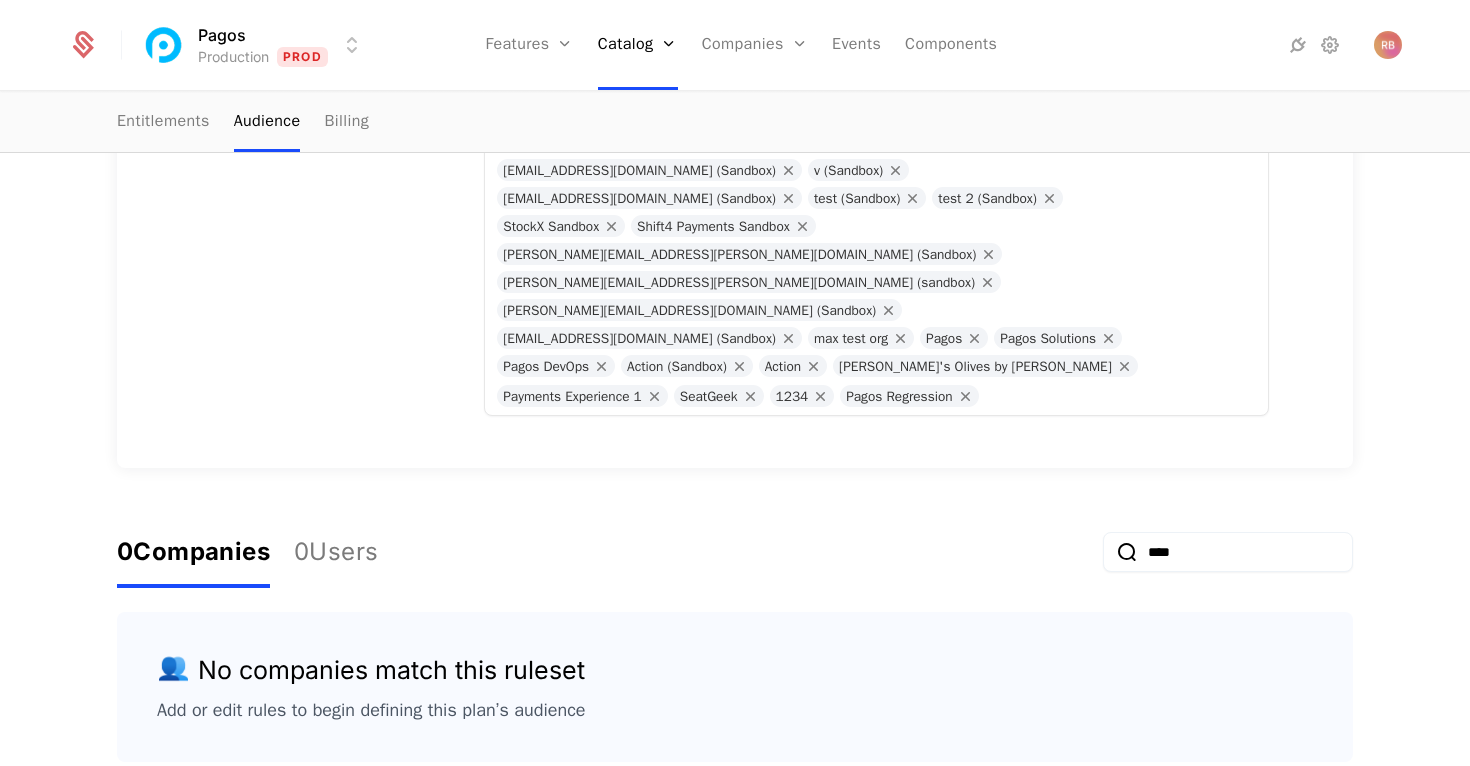click on "****" at bounding box center [1228, 552] 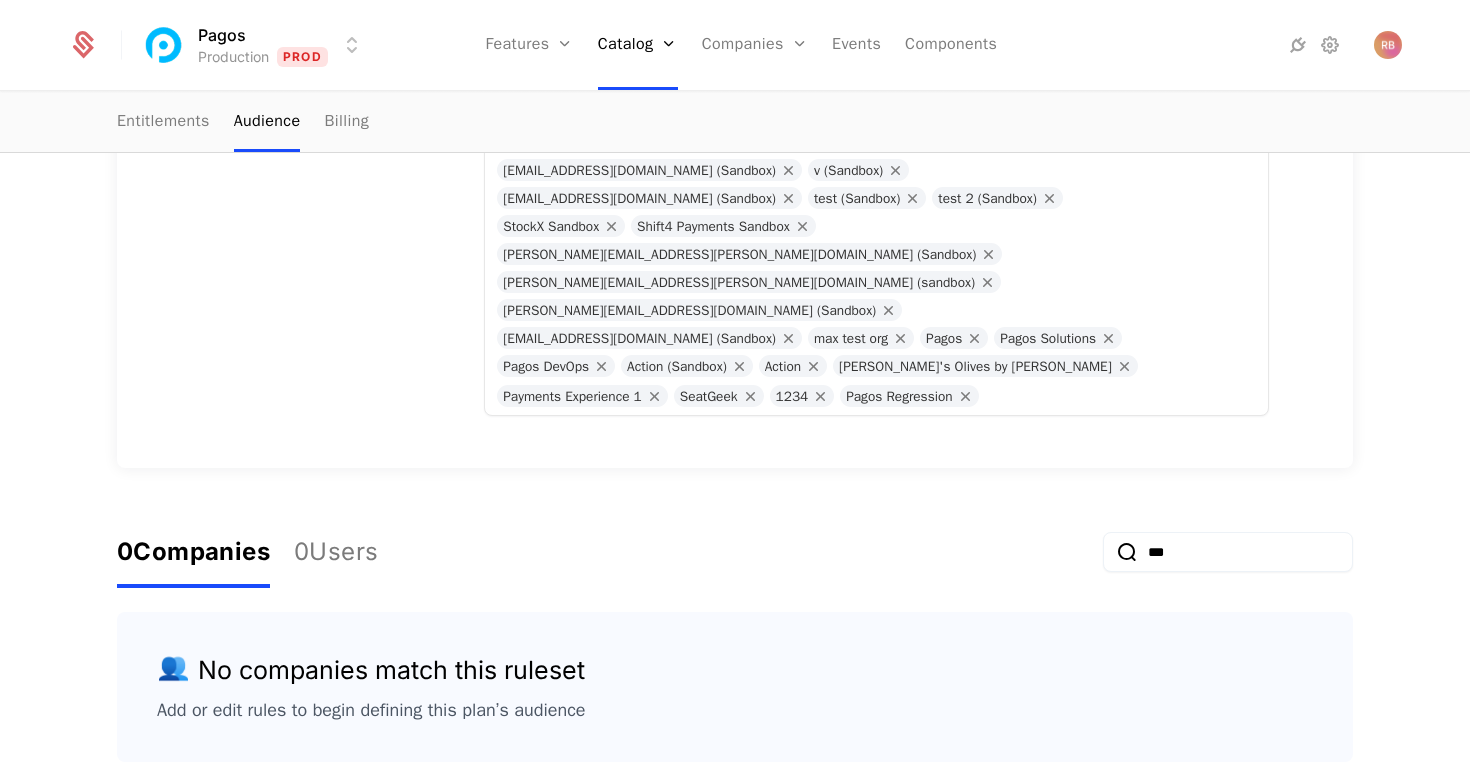 type on "***" 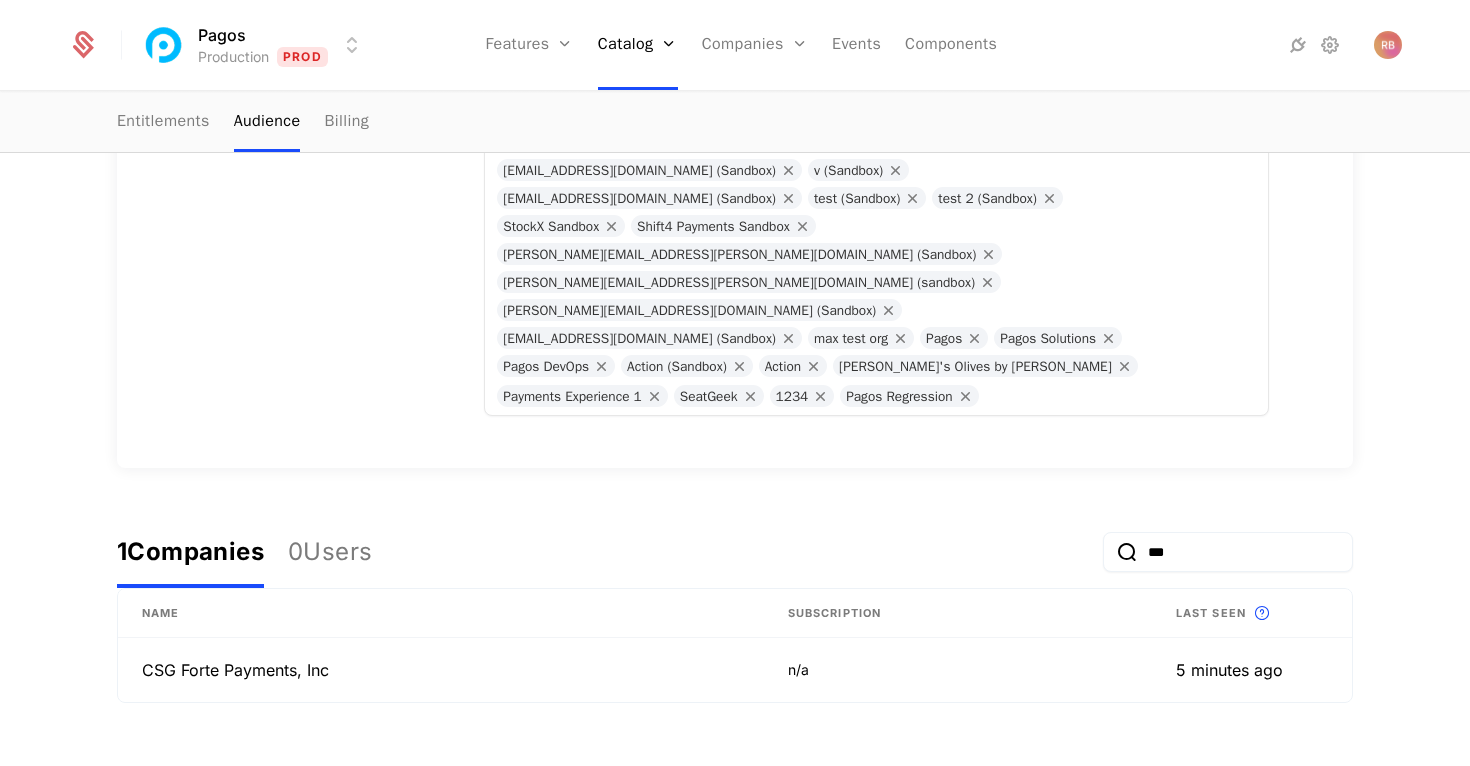 scroll, scrollTop: 1838, scrollLeft: 0, axis: vertical 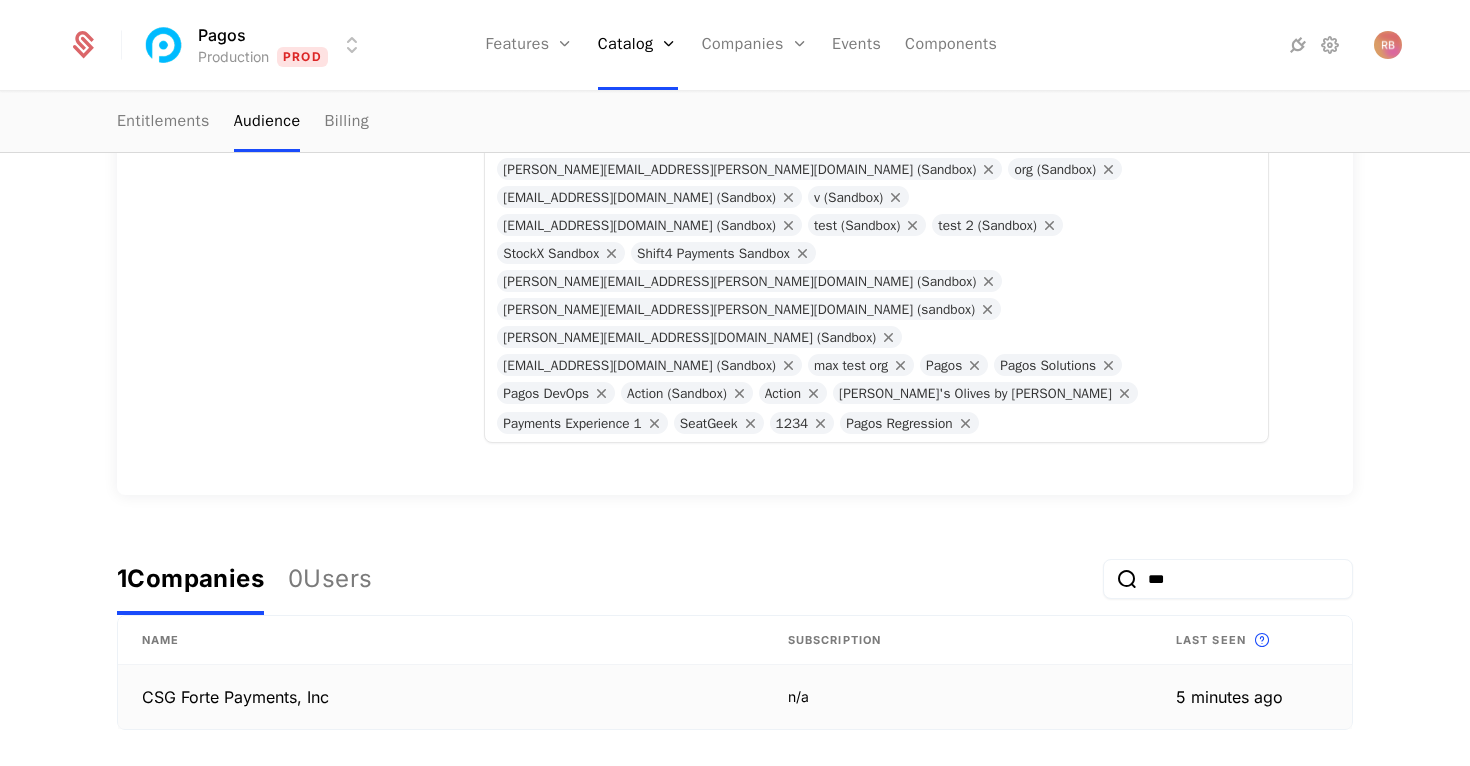 click on "CSG Forte Payments, Inc" at bounding box center [441, 697] 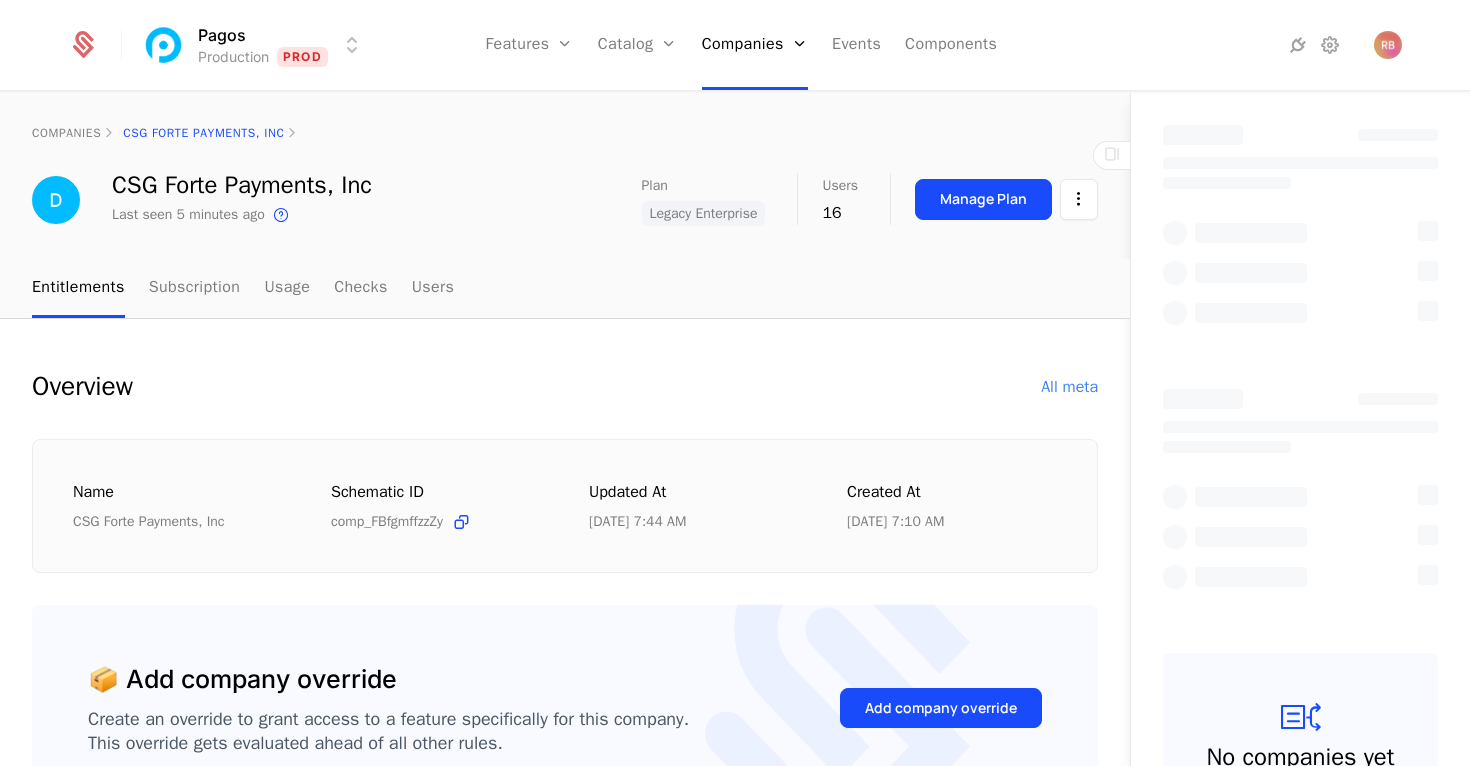 select on "***" 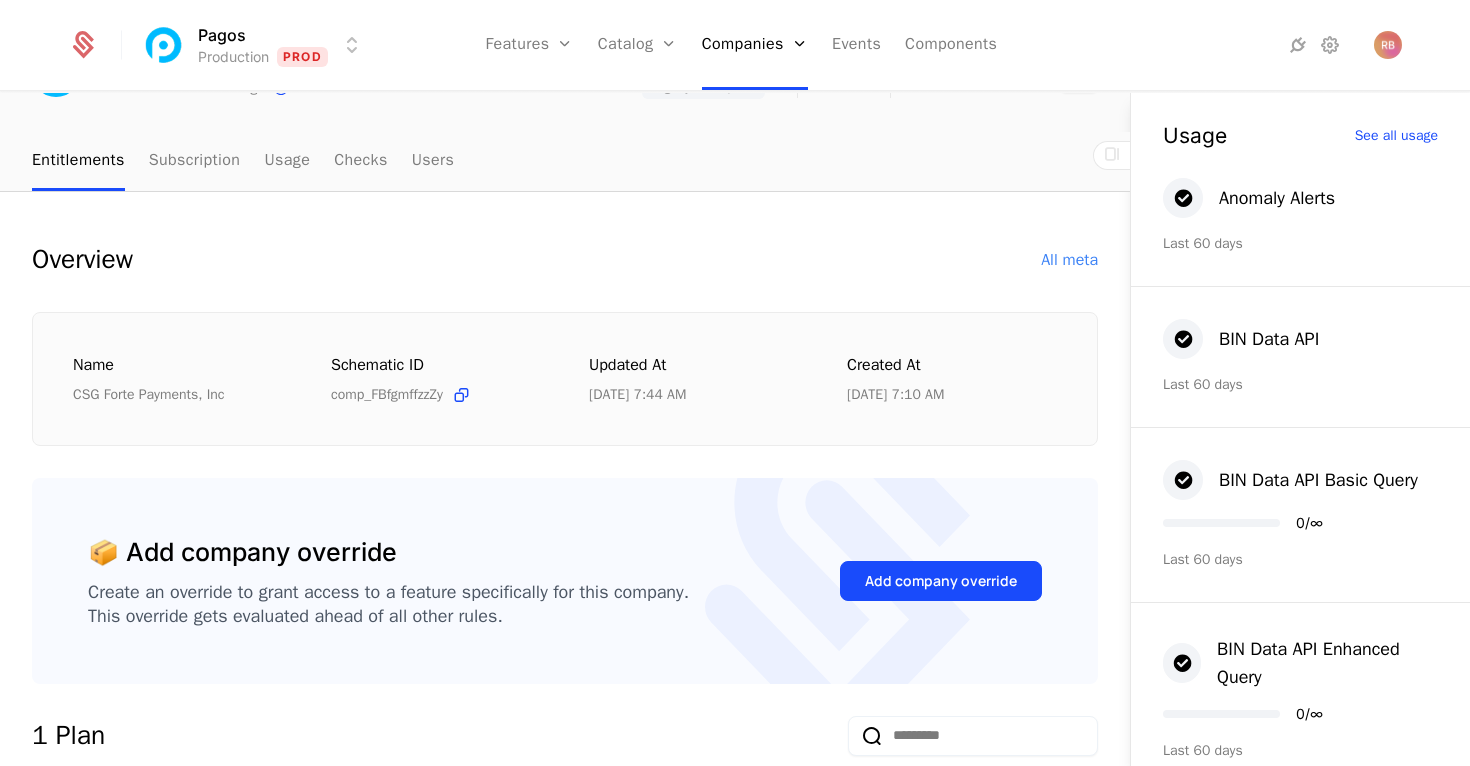 scroll, scrollTop: 128, scrollLeft: 0, axis: vertical 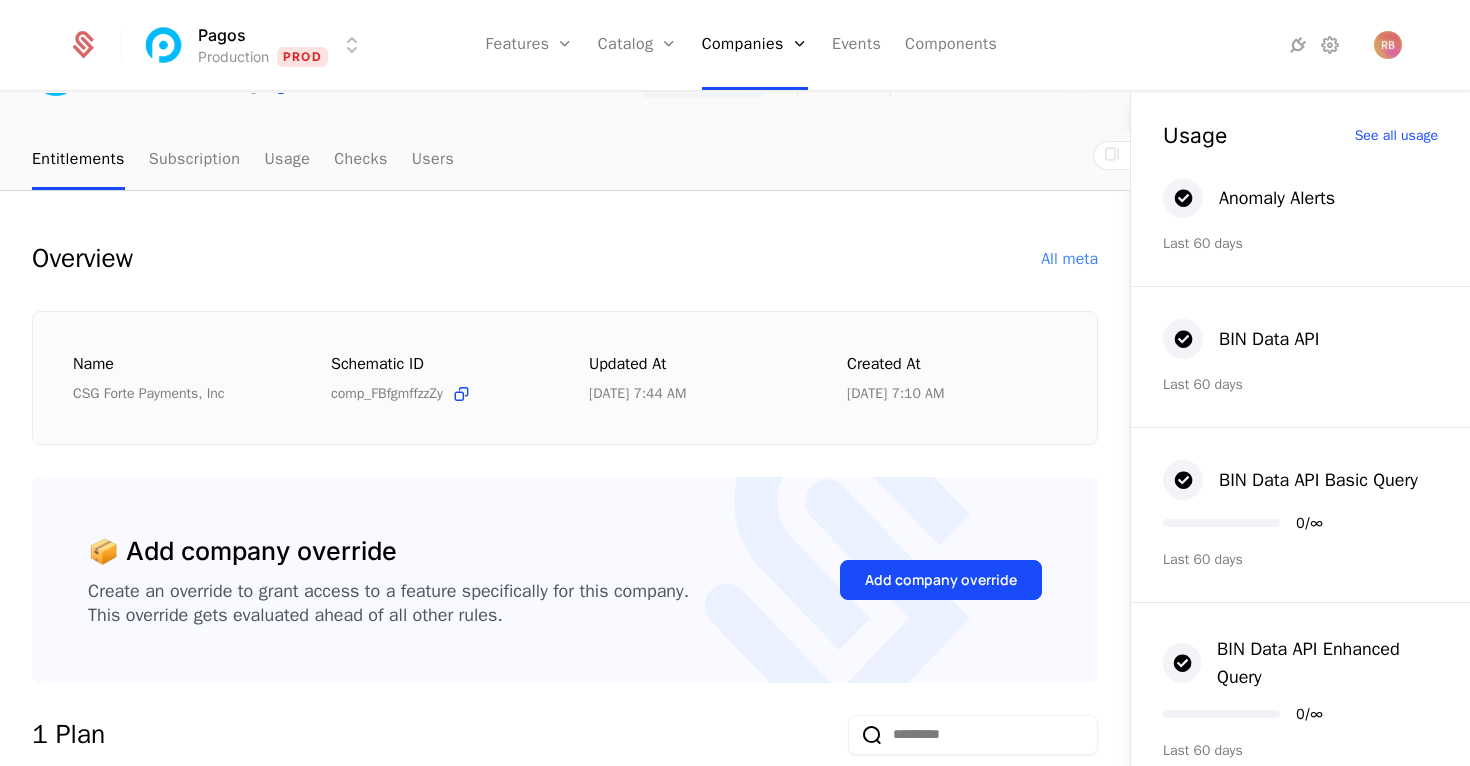 click on "Overview All meta" at bounding box center [565, 259] 